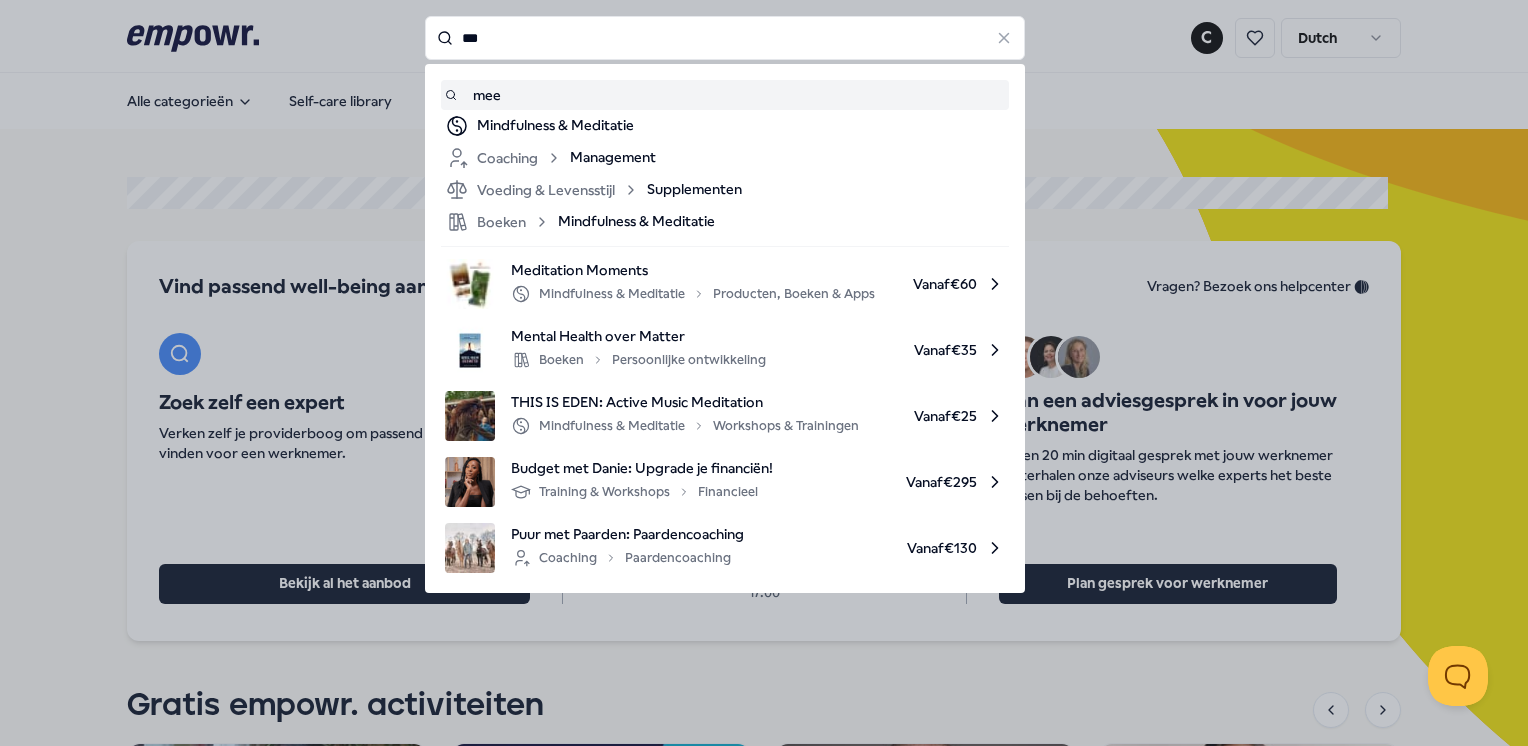 scroll, scrollTop: 0, scrollLeft: 0, axis: both 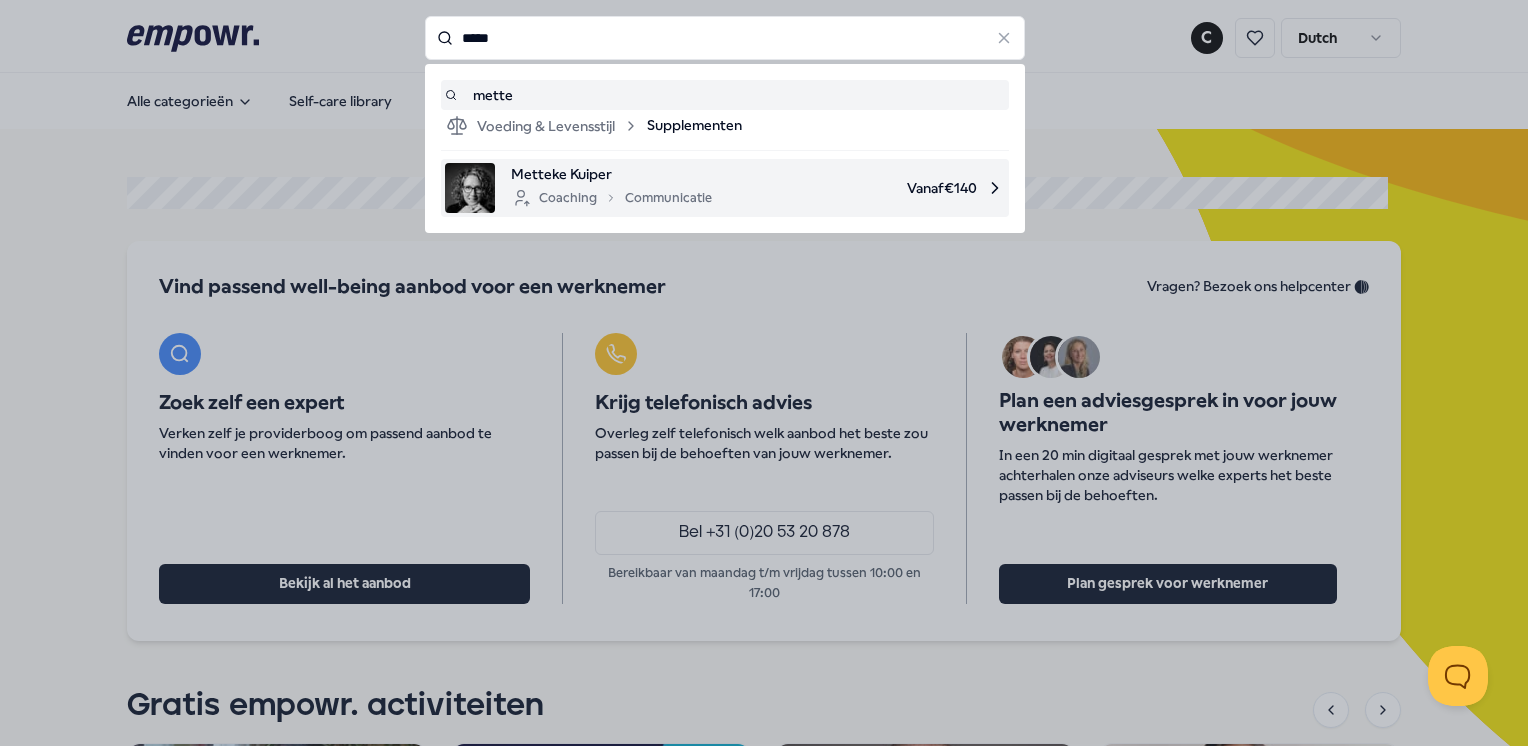 click on "Met aandacht werkt Coaching Communicatie Vanaf   € 140" at bounding box center (725, 188) 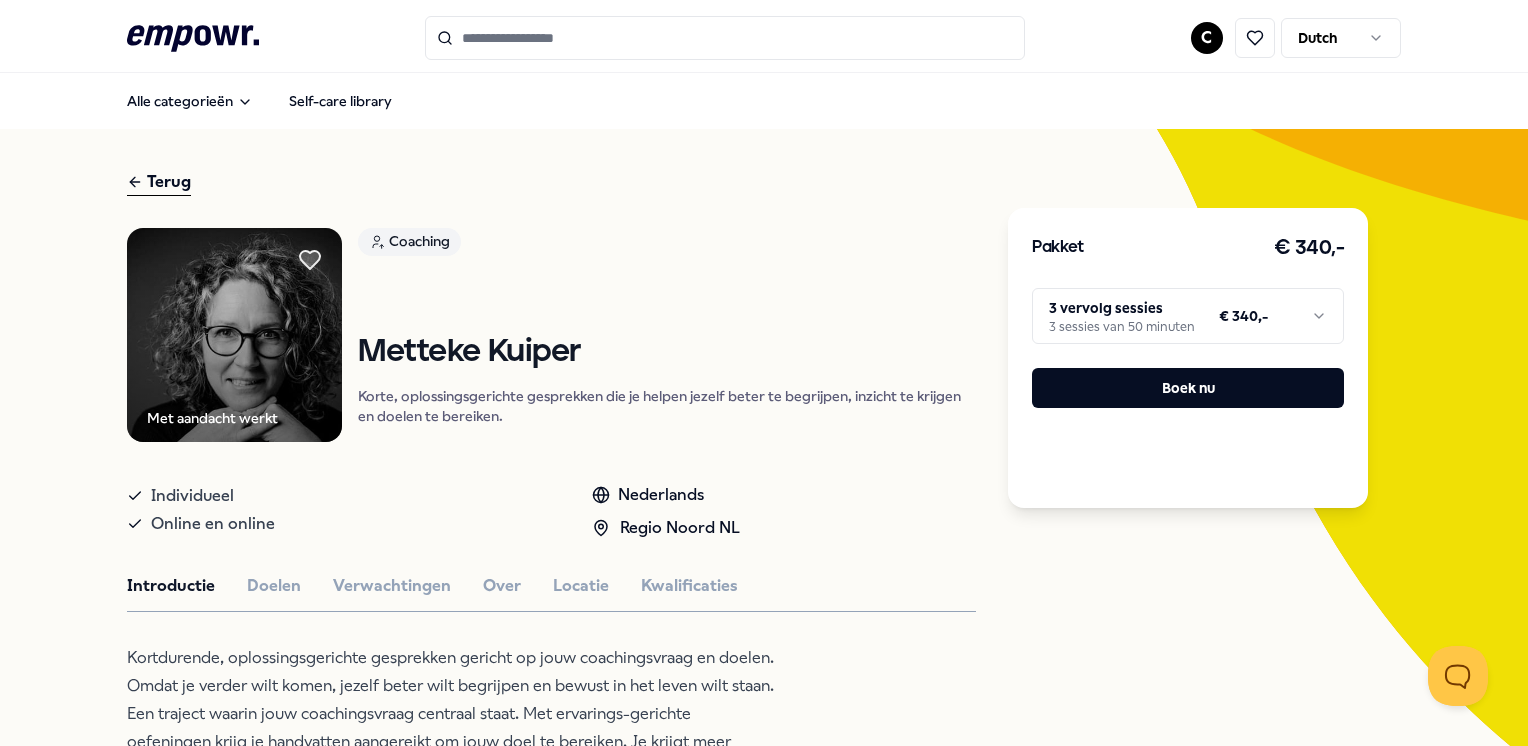 click on "Met aandacht werkt Coaching [FIRST] [LAST]  Korte, oplossingsgerichte gesprekken die je helpen jezelf beter te begrijpen, inzicht te krijgen en doelen te bereiken. Individueel Online en online Nederlands Regio Noord NL  Introductie Doelen Verwachtingen Over Locatie Kwalificaties Kortdurende, oplossingsgerichte gesprekken gericht op jouw coachingsvraag en doelen. Omdat je verder wilt komen, jezelf beter wilt begrijpen en bewust in het leven wilt staan. Een traject waarin jouw coachingsvraag centraal staat. Met ervarings-gerichte oefeningen krijg je handvatten aangereikt om jouw doel te bereiken. Je krijgt meer inzicht, begrijpt jezelf beter: “waarom doe ik wat ik doe, en doe ik niet wat ik wel wil”. Beoordelingen [FIRST] [LAST] [LAST] [LAST] Aanbevolen Boeken De dingen die je alleen ziet als je er de tijd voor neemt Boeddhistische wijsheid voor het vinden van rust in een drukke wereld, met
praktische inzichten en mindfulness." at bounding box center [764, 373] 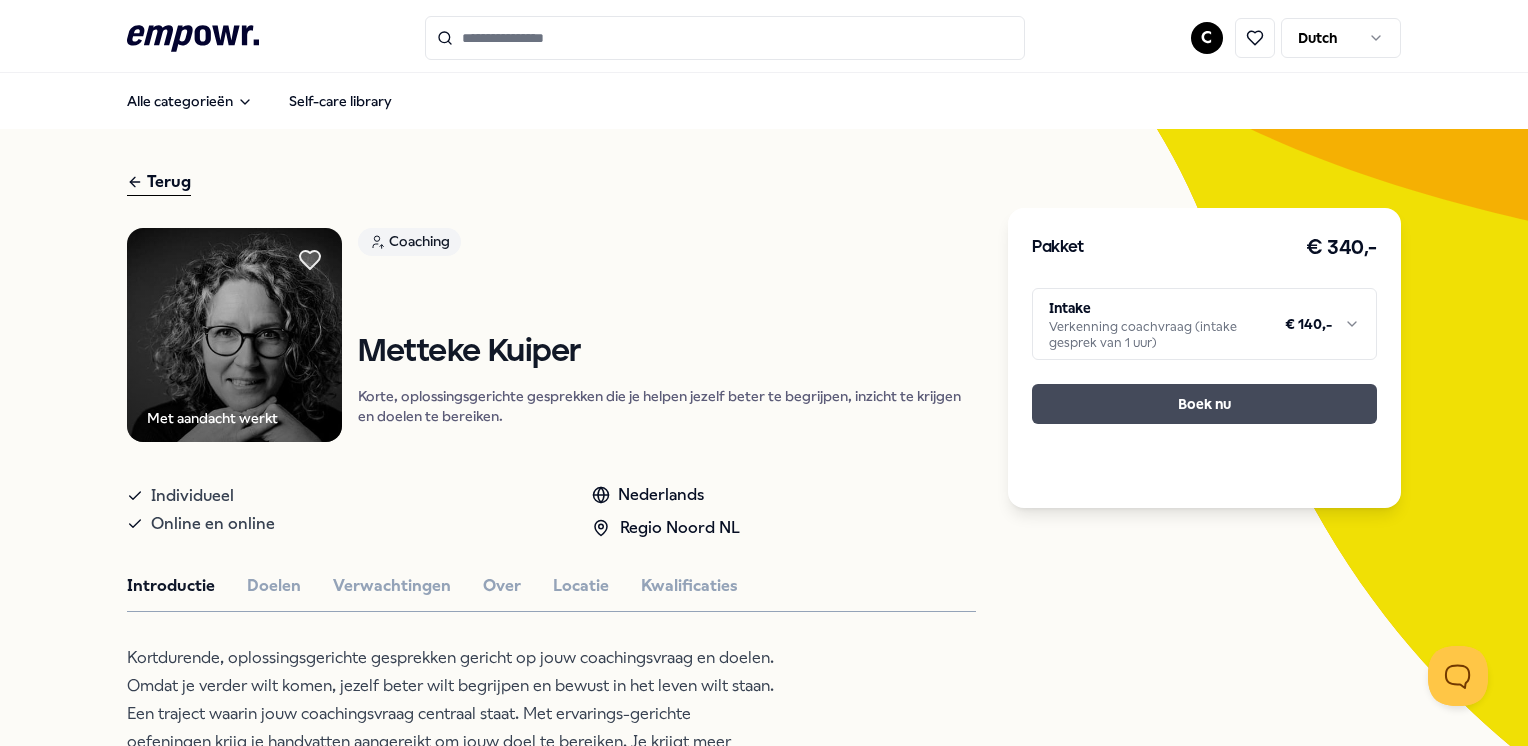 click on "Boek nu" at bounding box center [1204, 404] 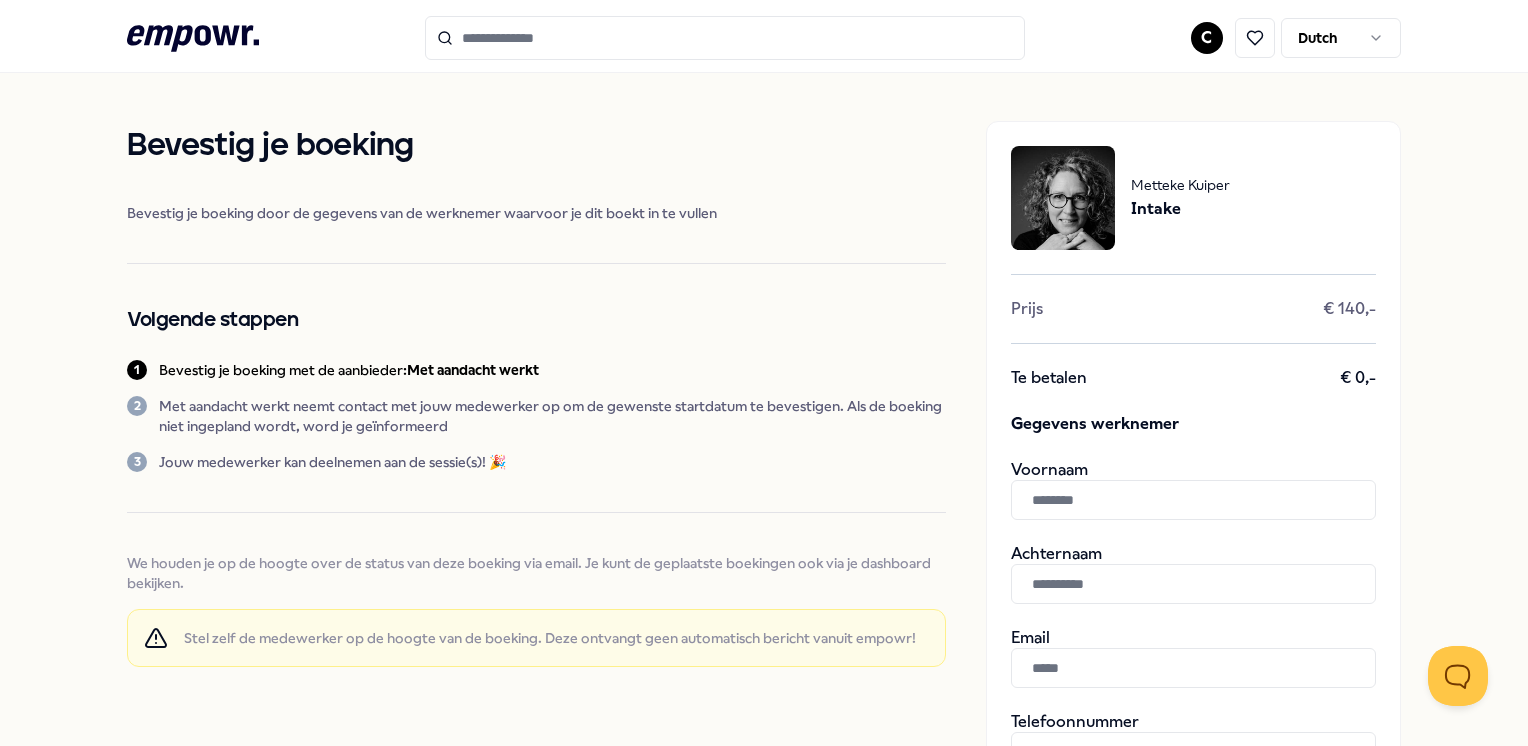 click at bounding box center [1193, 500] 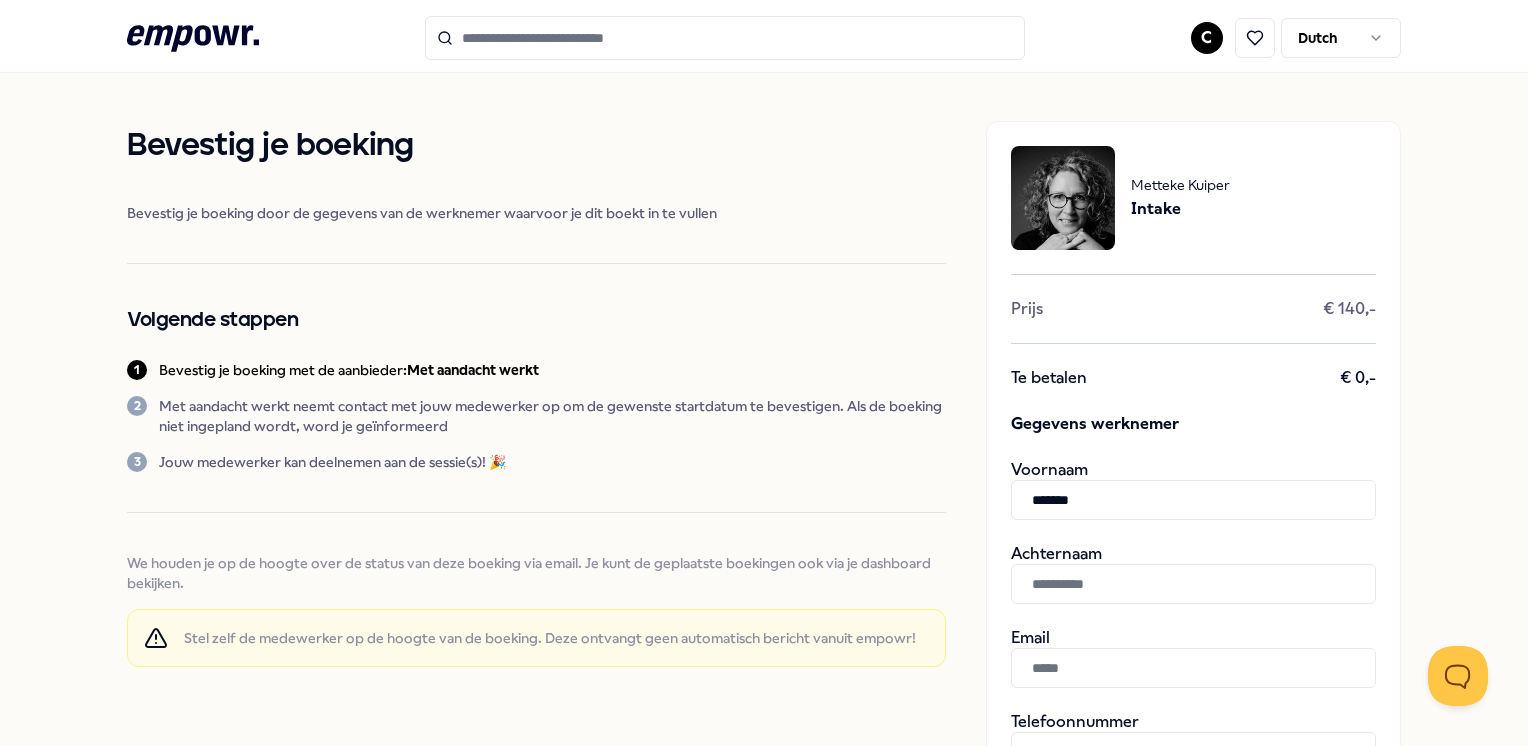 type on "*******" 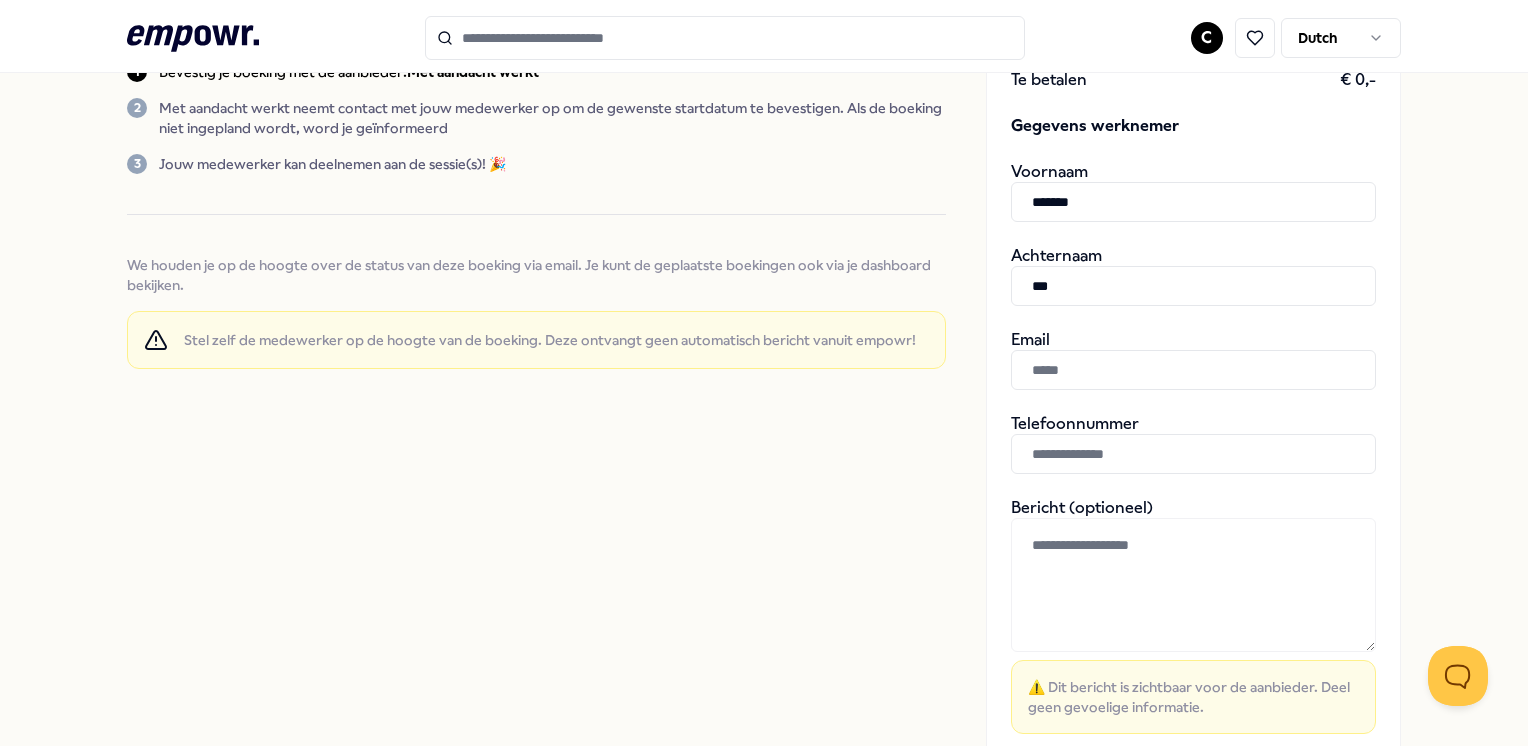 scroll, scrollTop: 297, scrollLeft: 0, axis: vertical 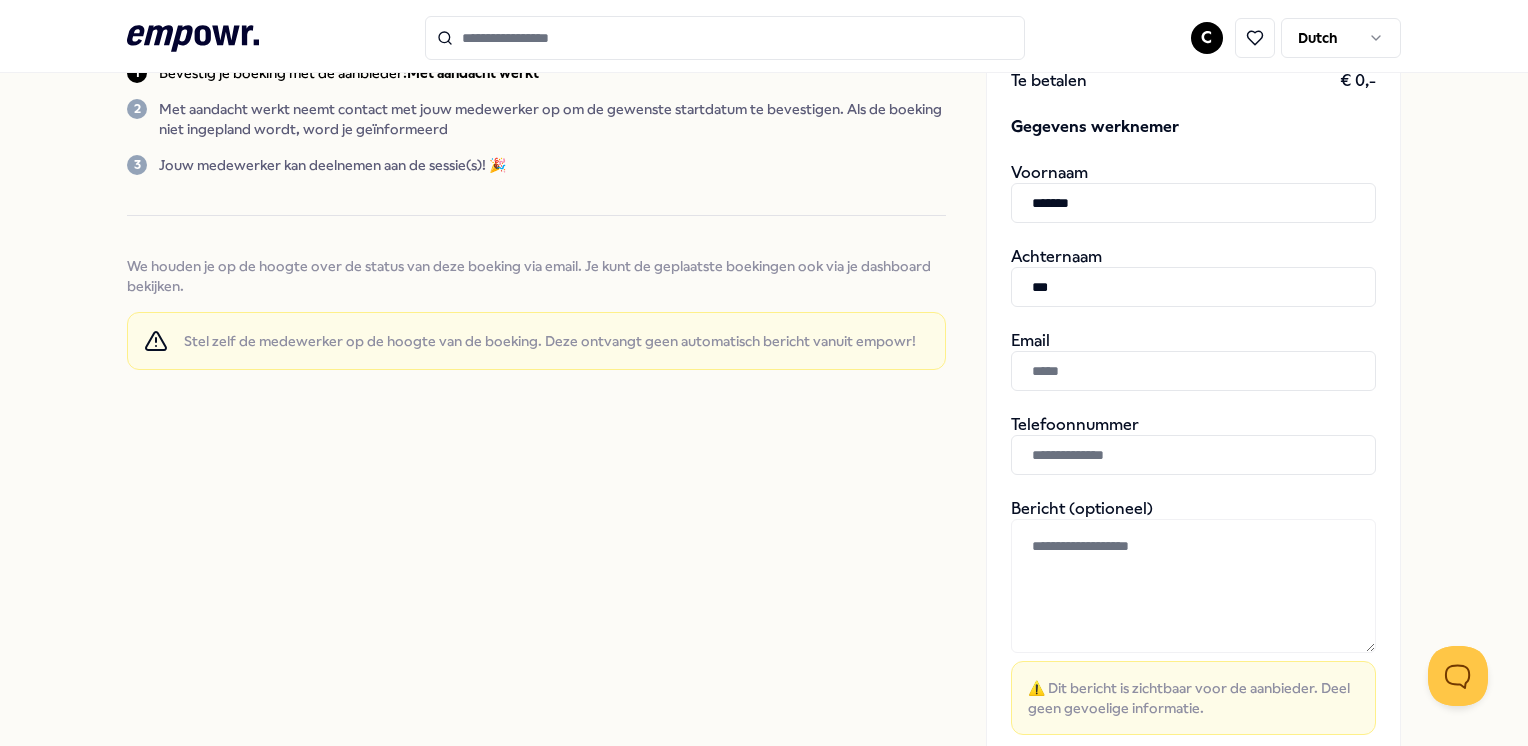 type on "***" 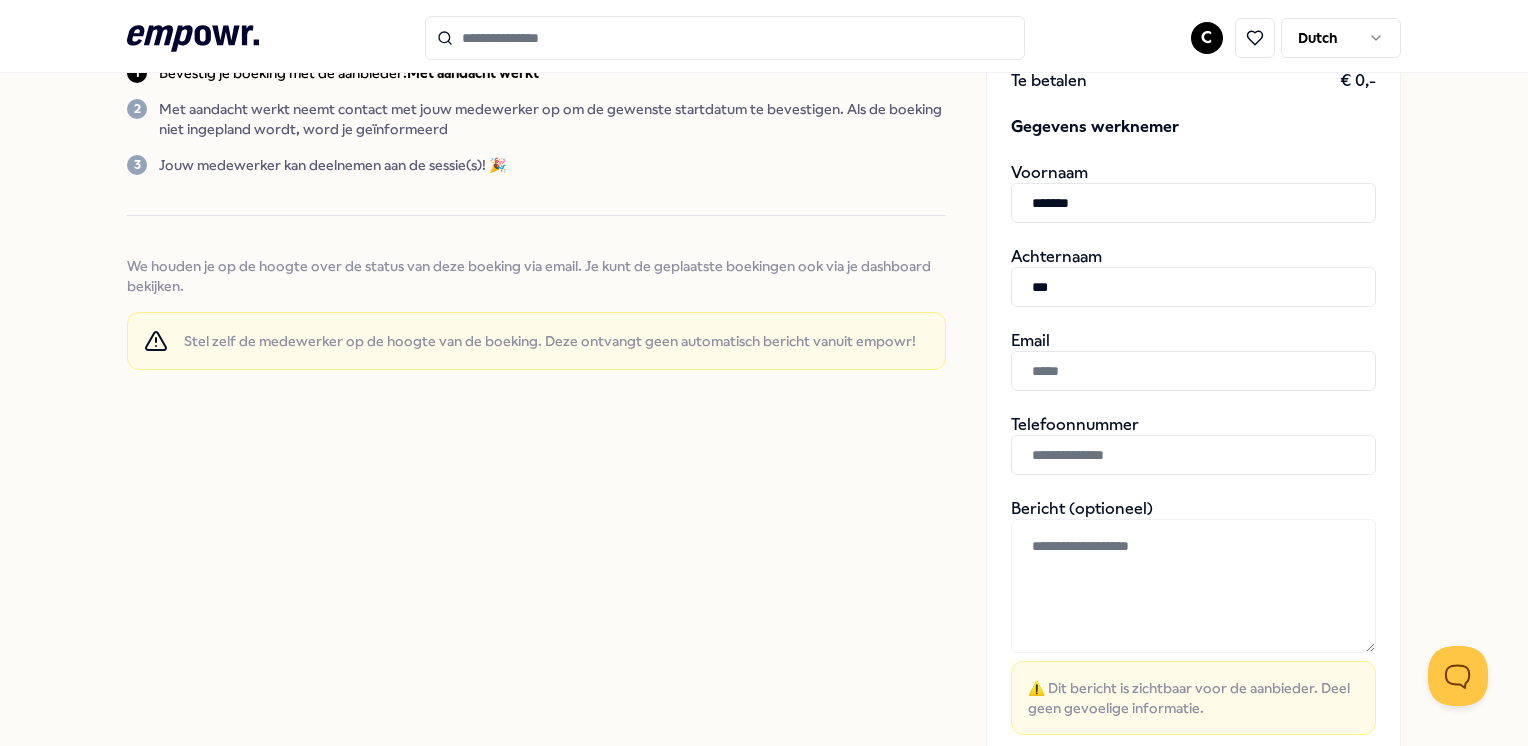 paste on "**********" 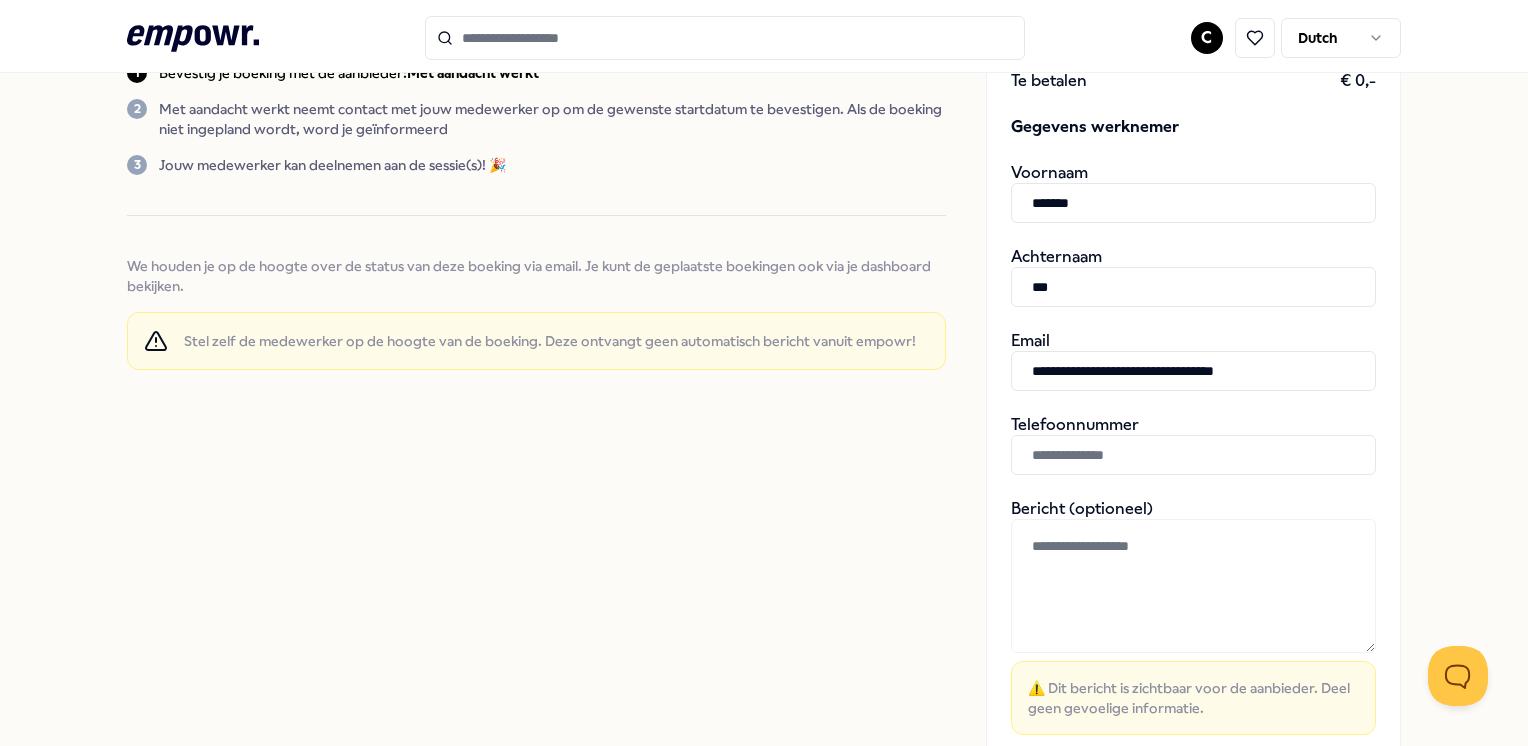 drag, startPoint x: 1148, startPoint y: 370, endPoint x: 1107, endPoint y: 364, distance: 41.4367 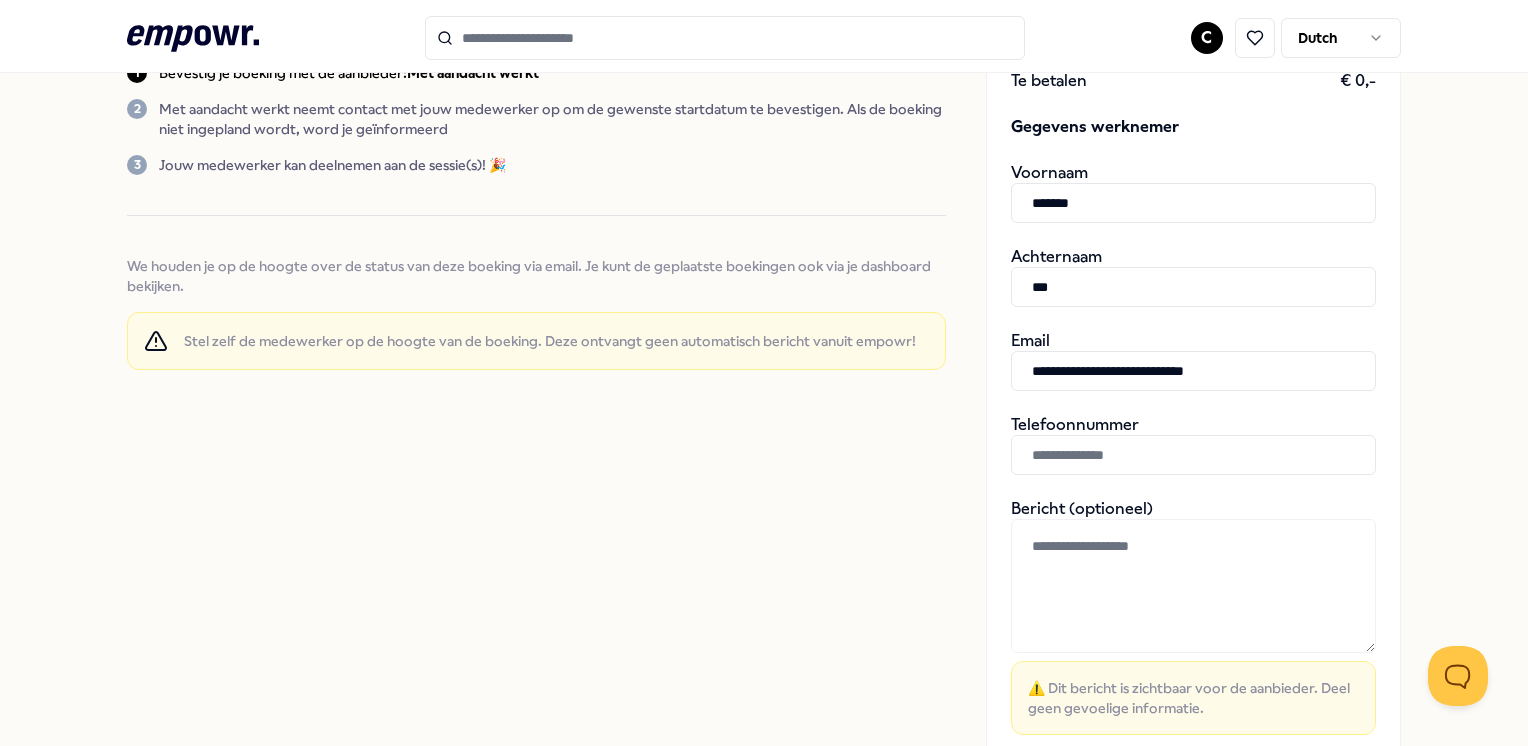 drag, startPoint x: 1107, startPoint y: 364, endPoint x: 1010, endPoint y: 368, distance: 97.082436 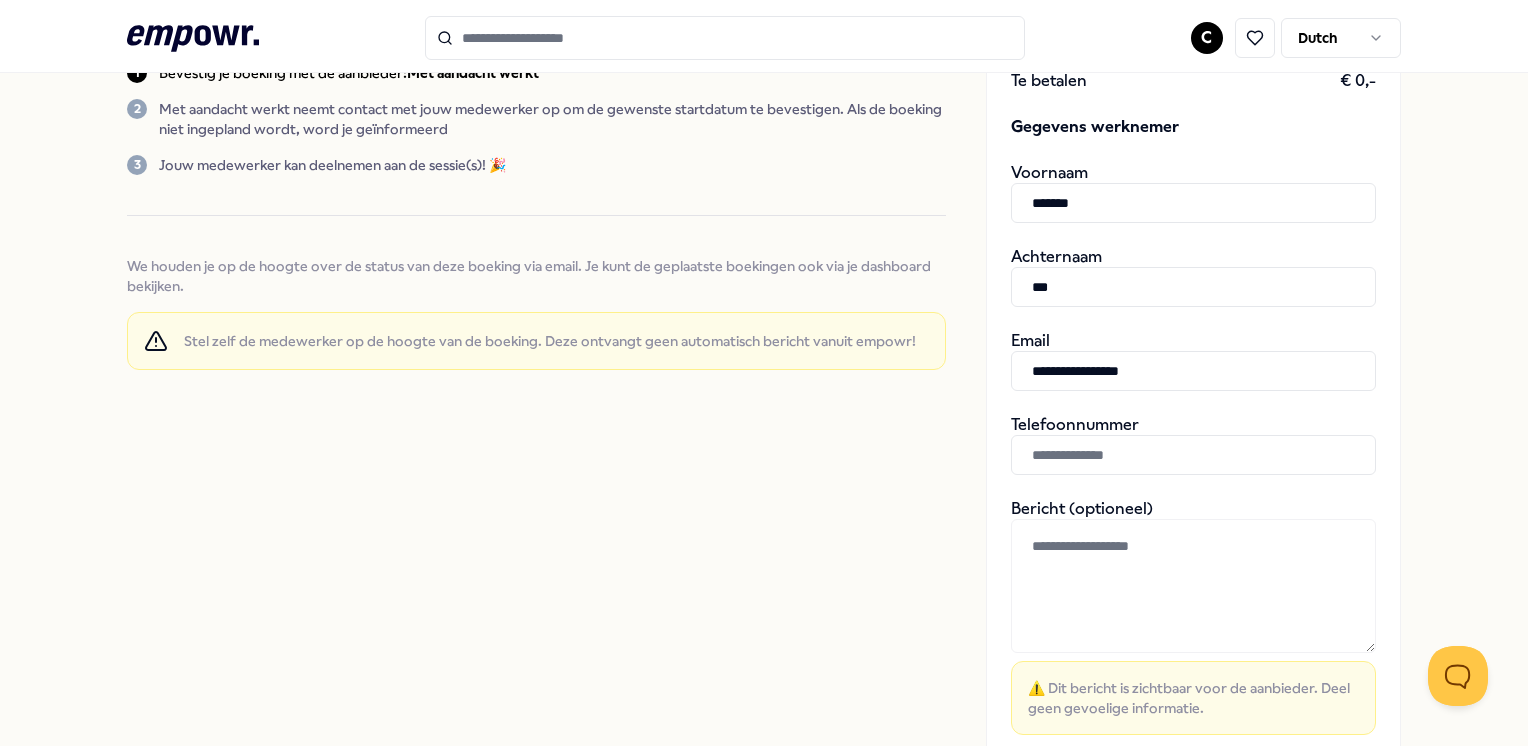 type on "**********" 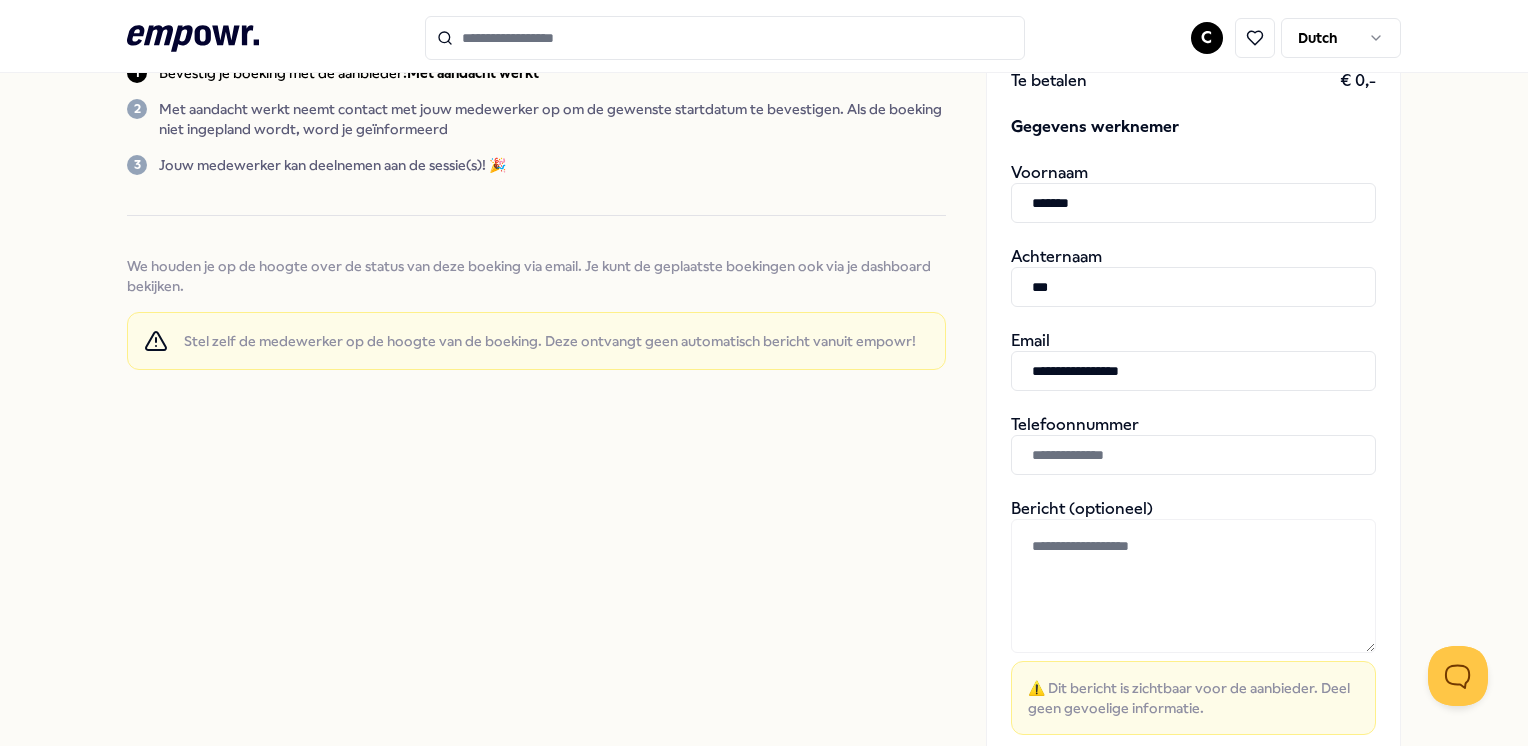 paste on "**********" 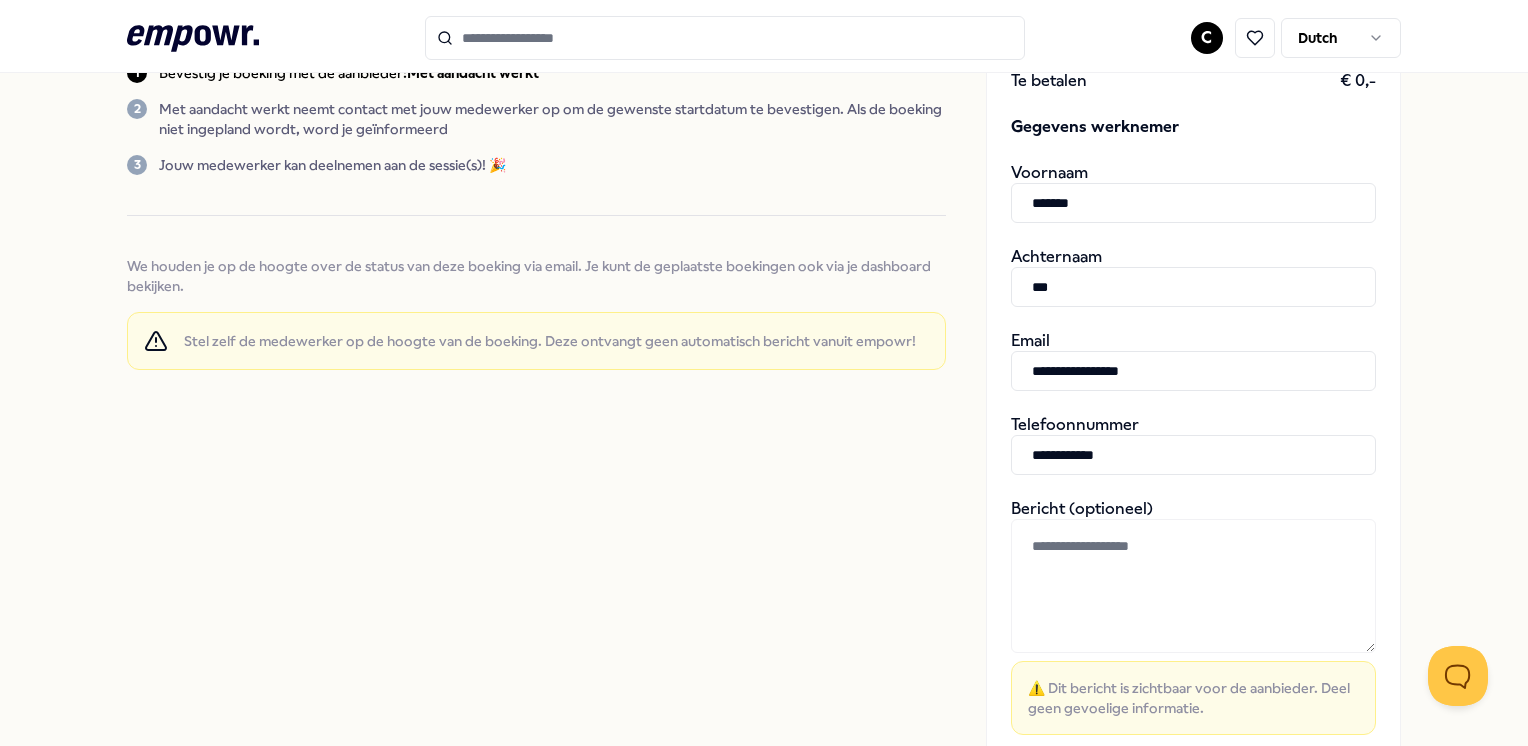 click on "**********" at bounding box center [1193, 455] 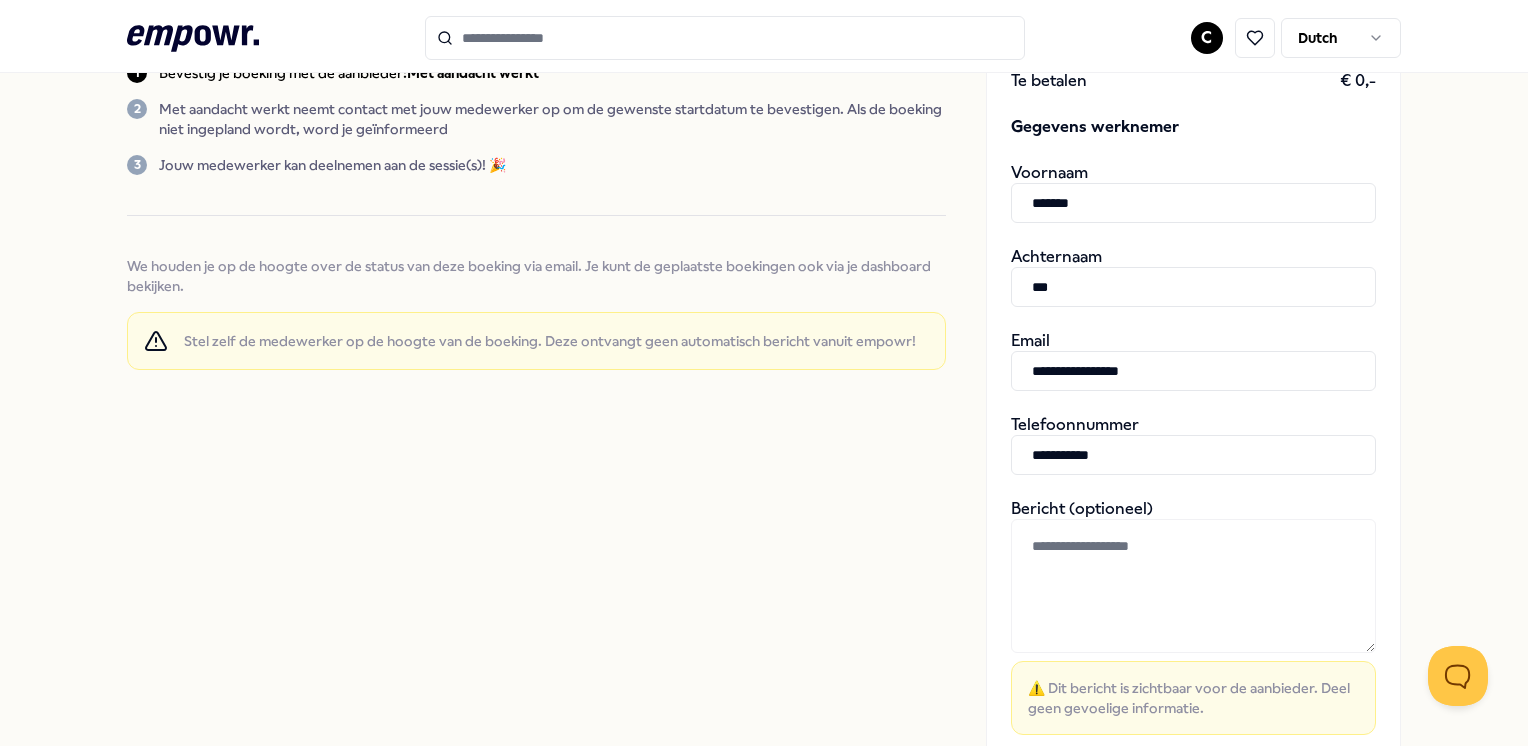 type on "**********" 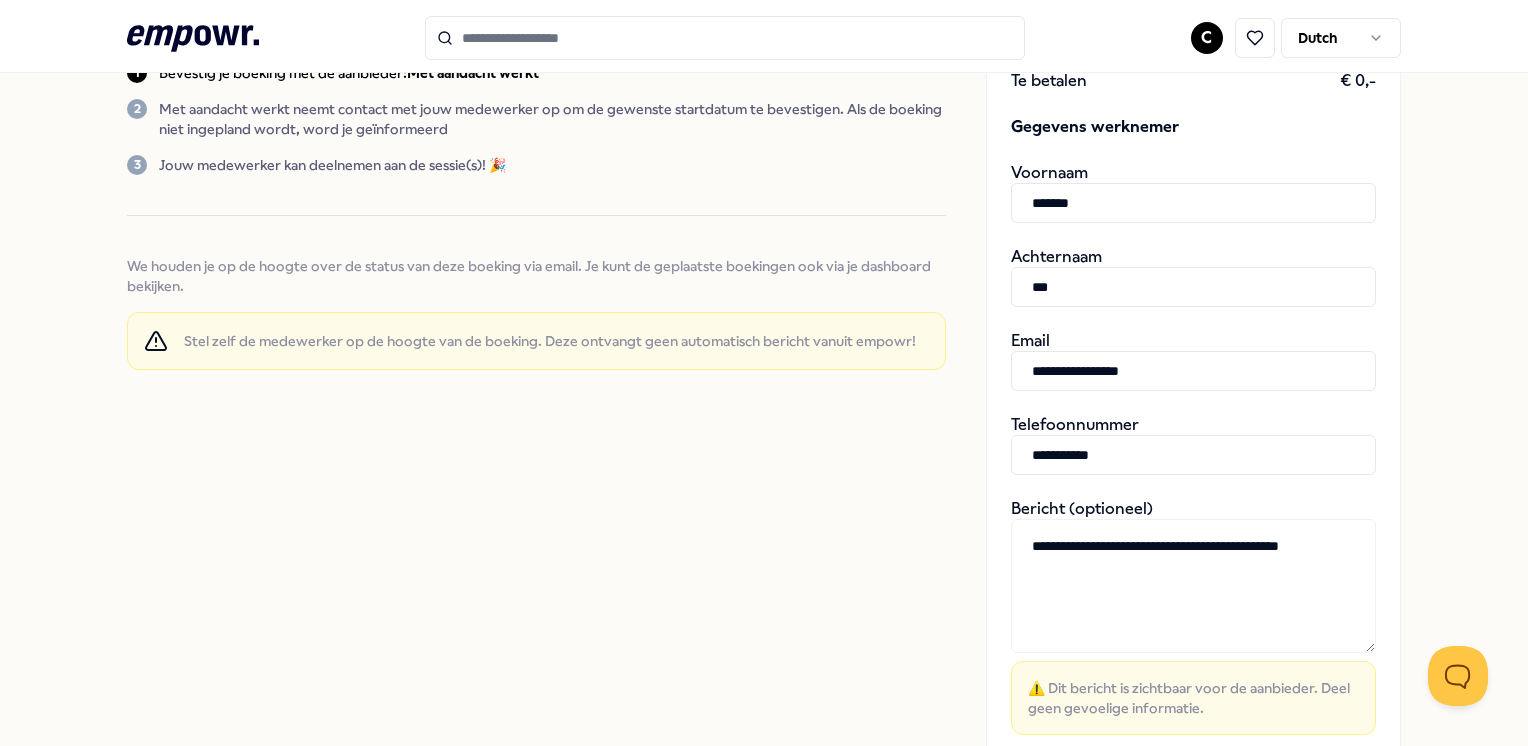 type on "**********" 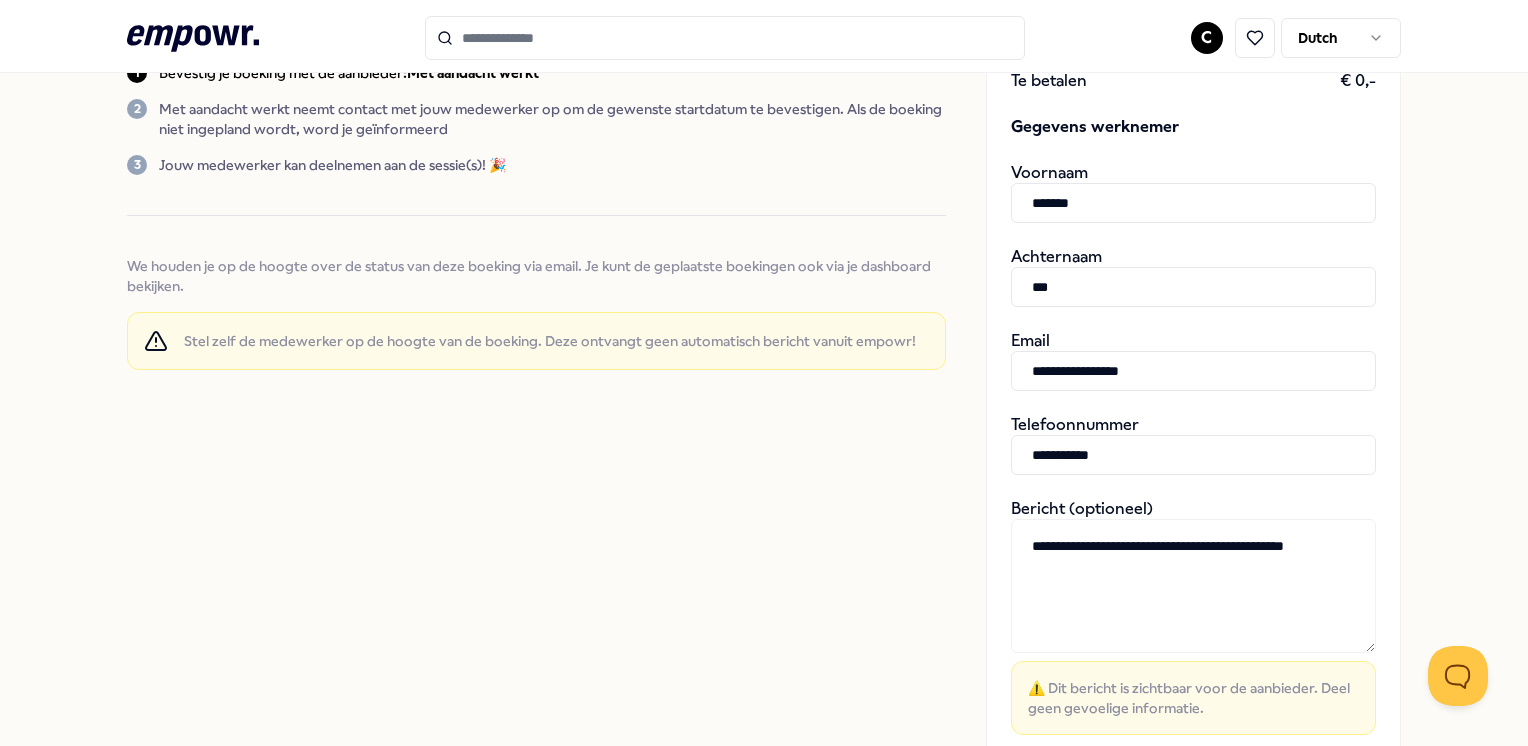 drag, startPoint x: 1082, startPoint y: 563, endPoint x: 967, endPoint y: 504, distance: 129.2517 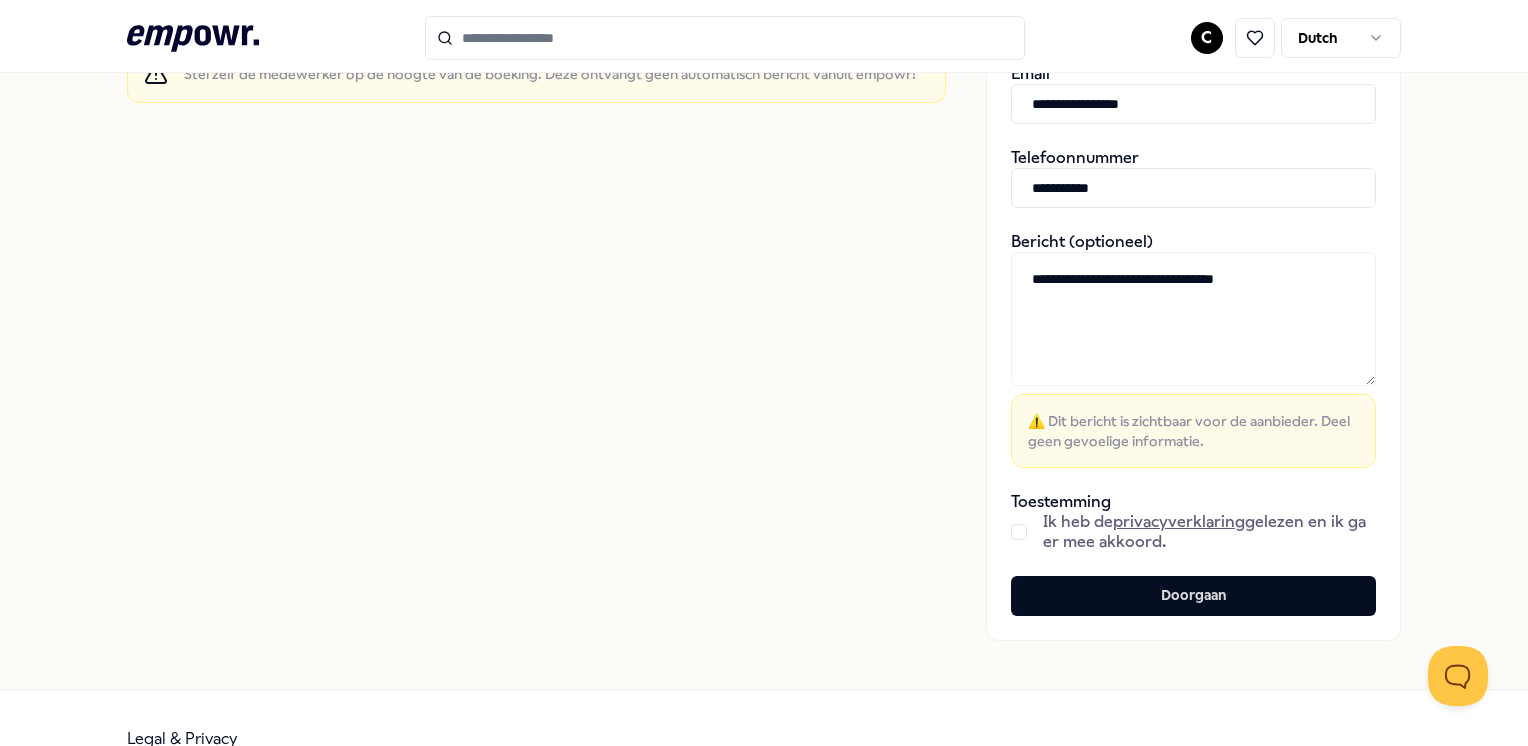 scroll, scrollTop: 565, scrollLeft: 0, axis: vertical 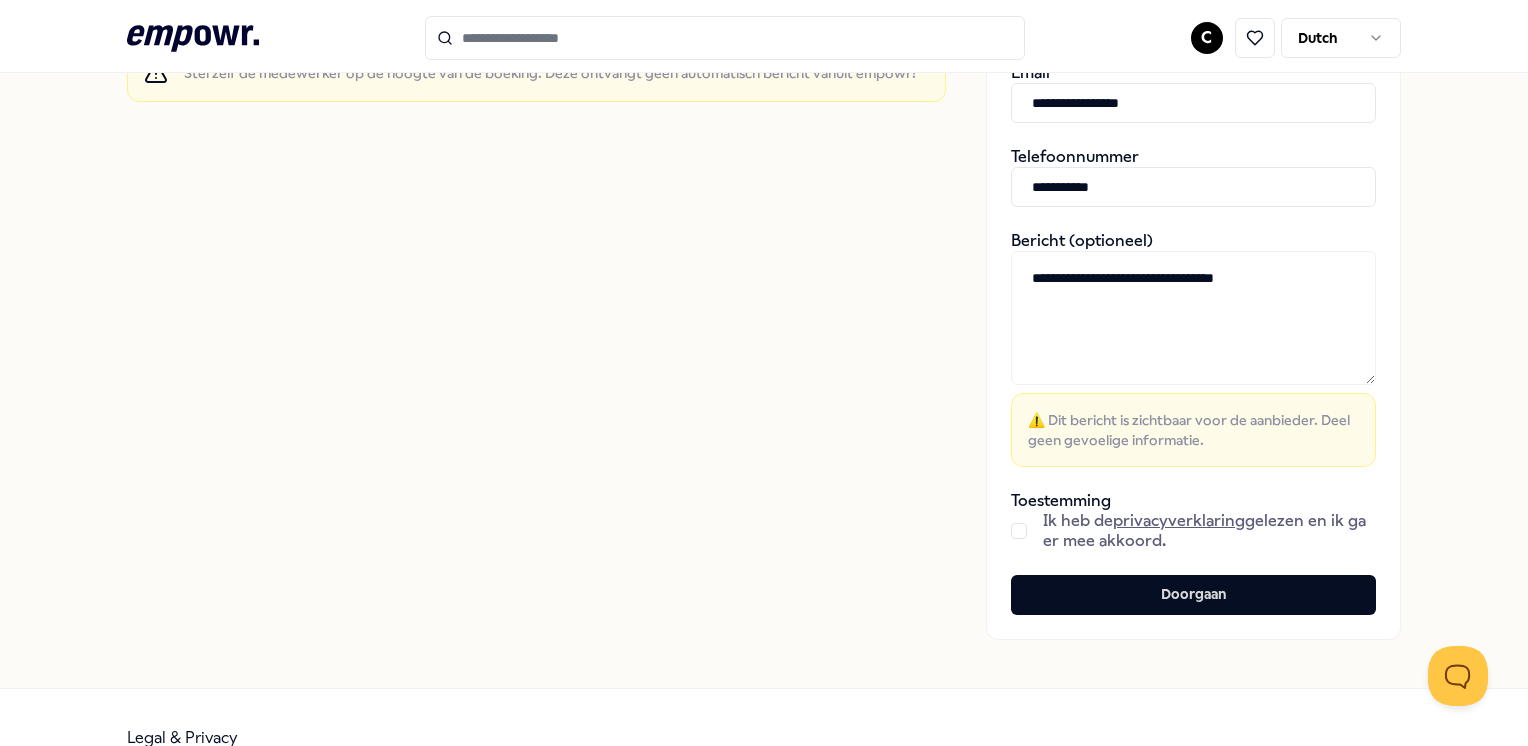 type on "**********" 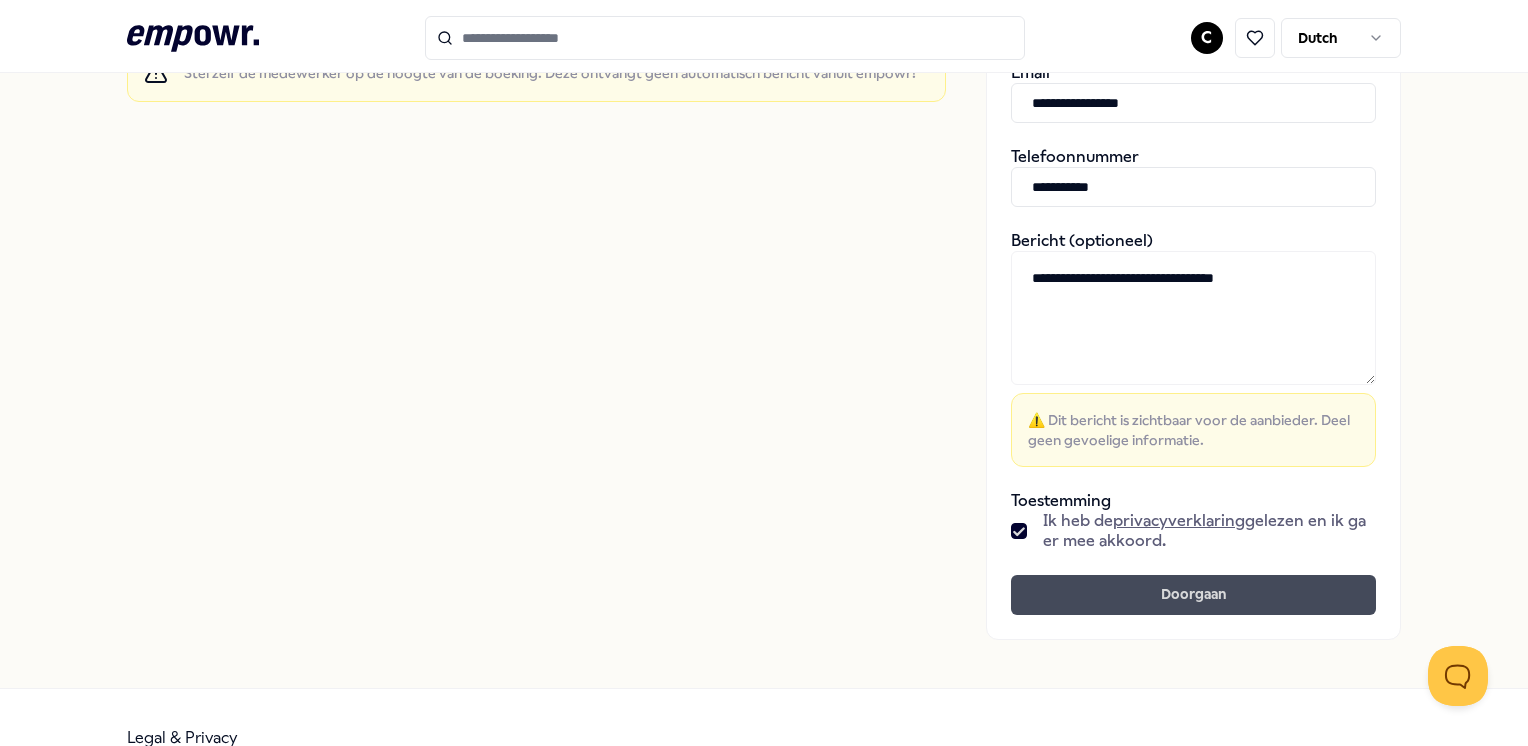 click on "Doorgaan" at bounding box center (1193, 595) 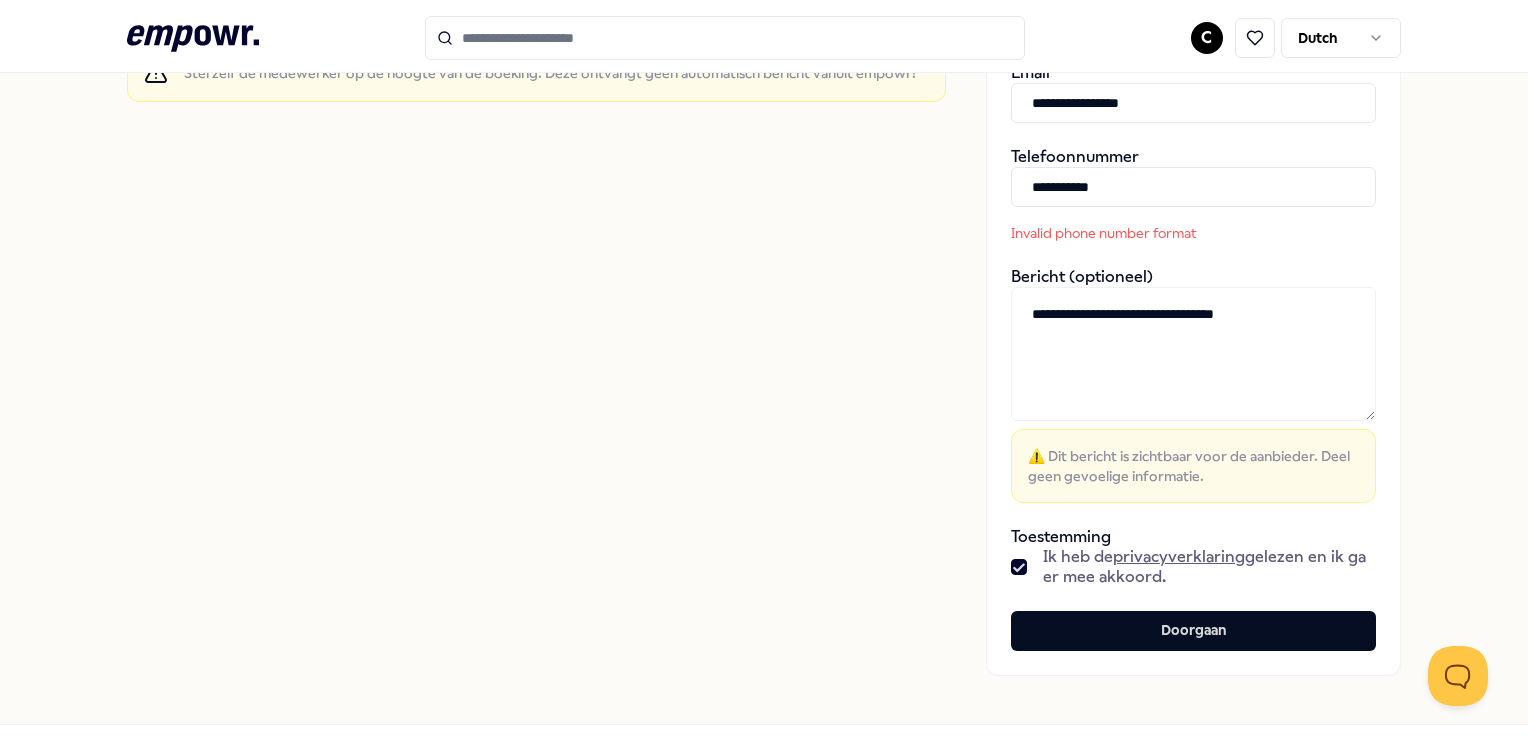 click on "**********" at bounding box center (1193, 187) 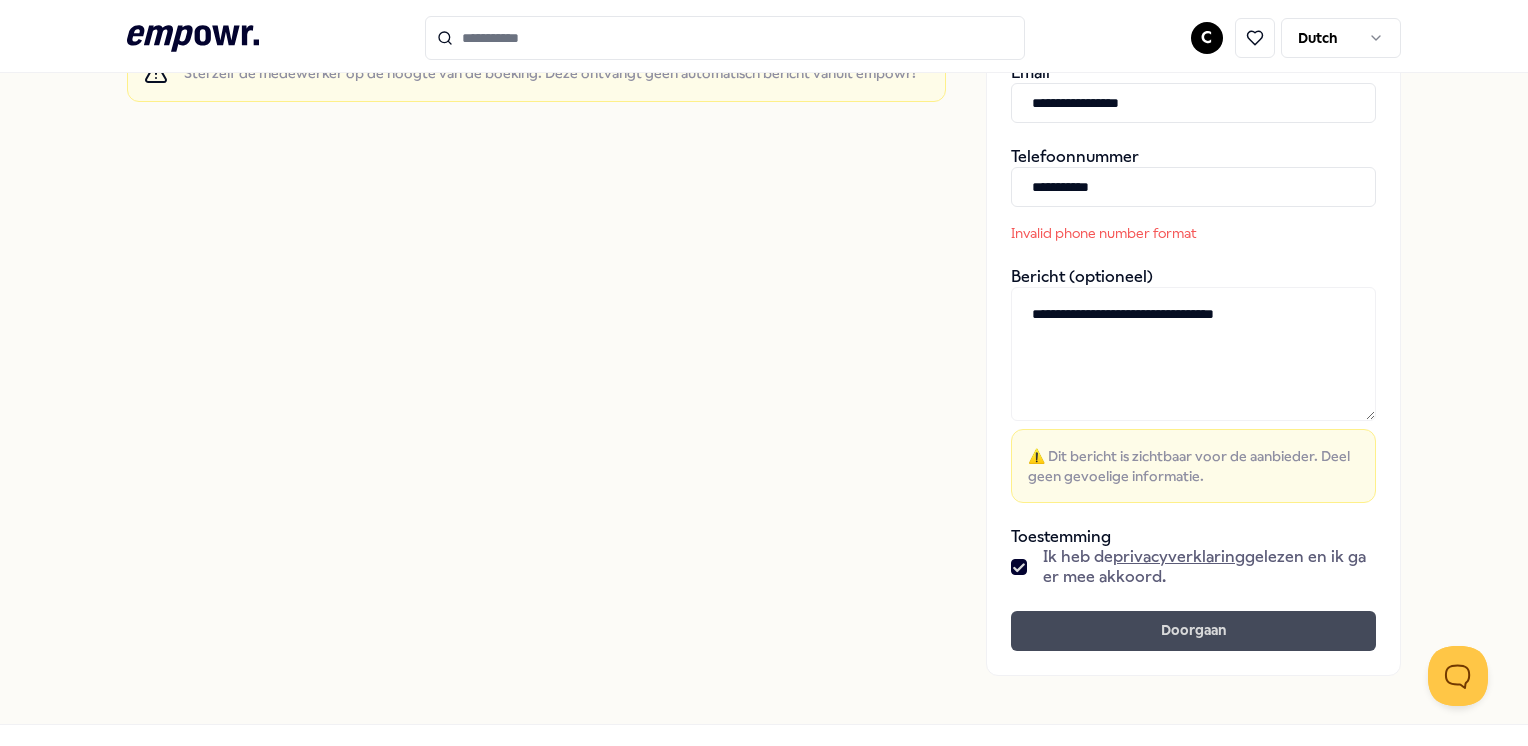 click on "Doorgaan" at bounding box center [1193, 631] 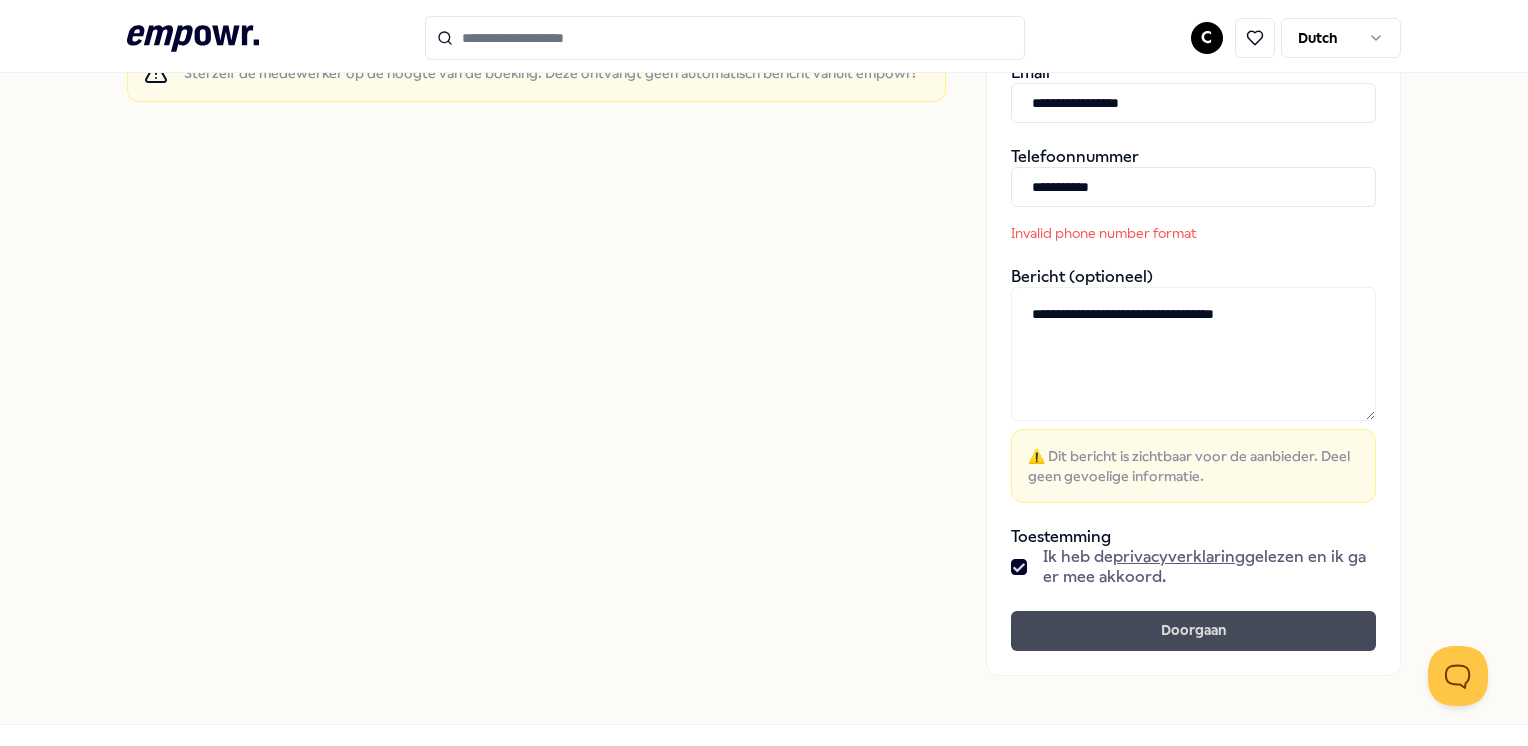 click on "Doorgaan" at bounding box center [1193, 631] 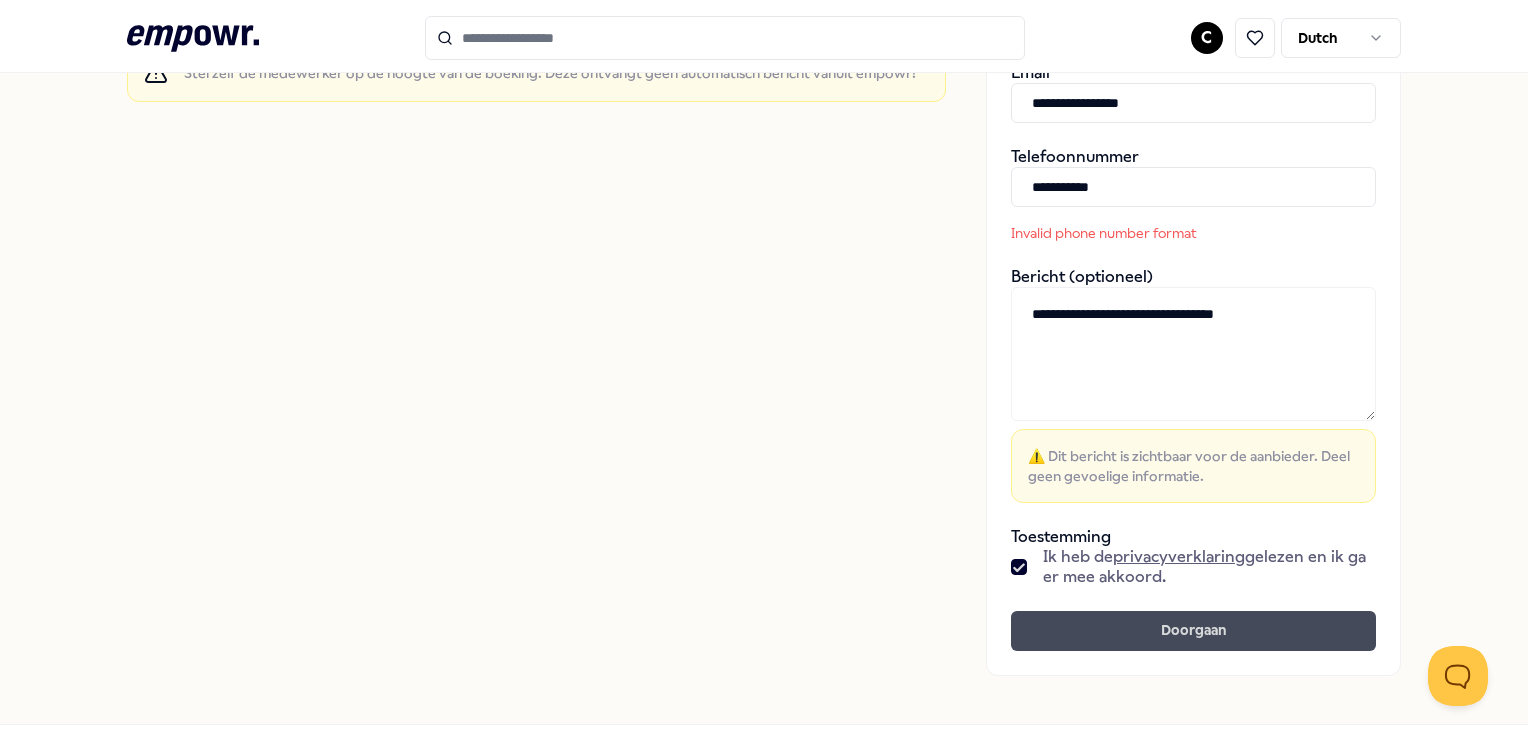 click on "Doorgaan" at bounding box center (1193, 631) 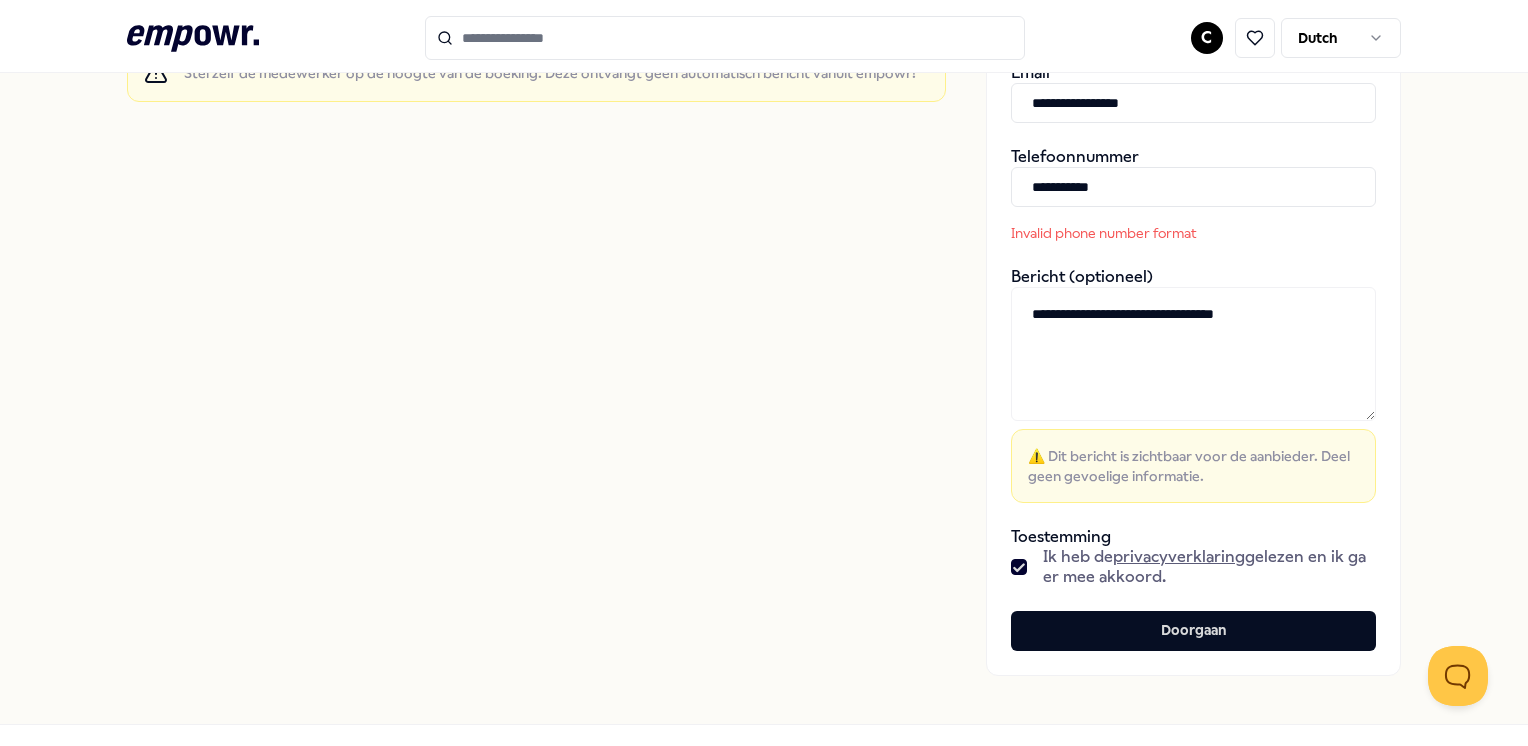 click on "**********" at bounding box center [1193, 187] 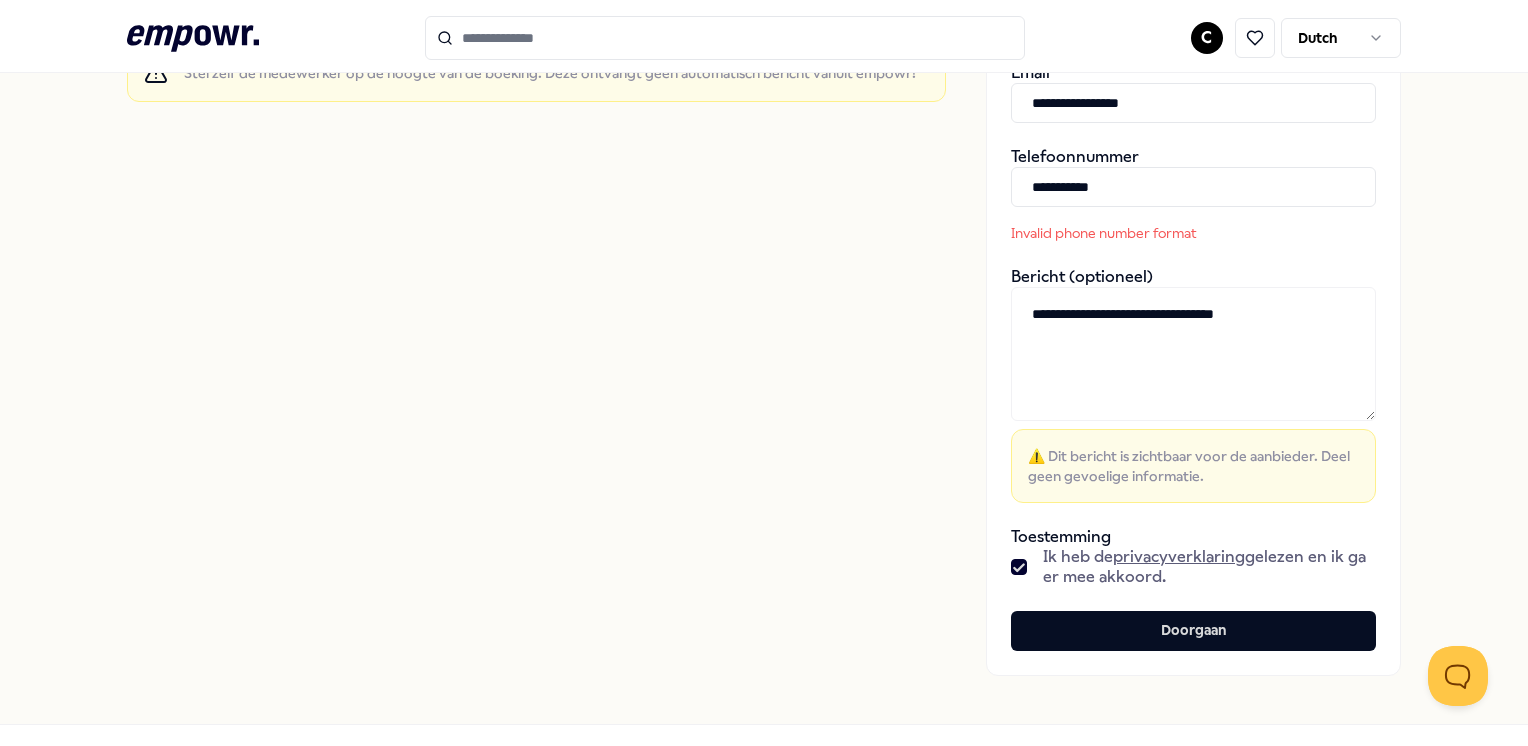 click on "**********" at bounding box center (1193, 187) 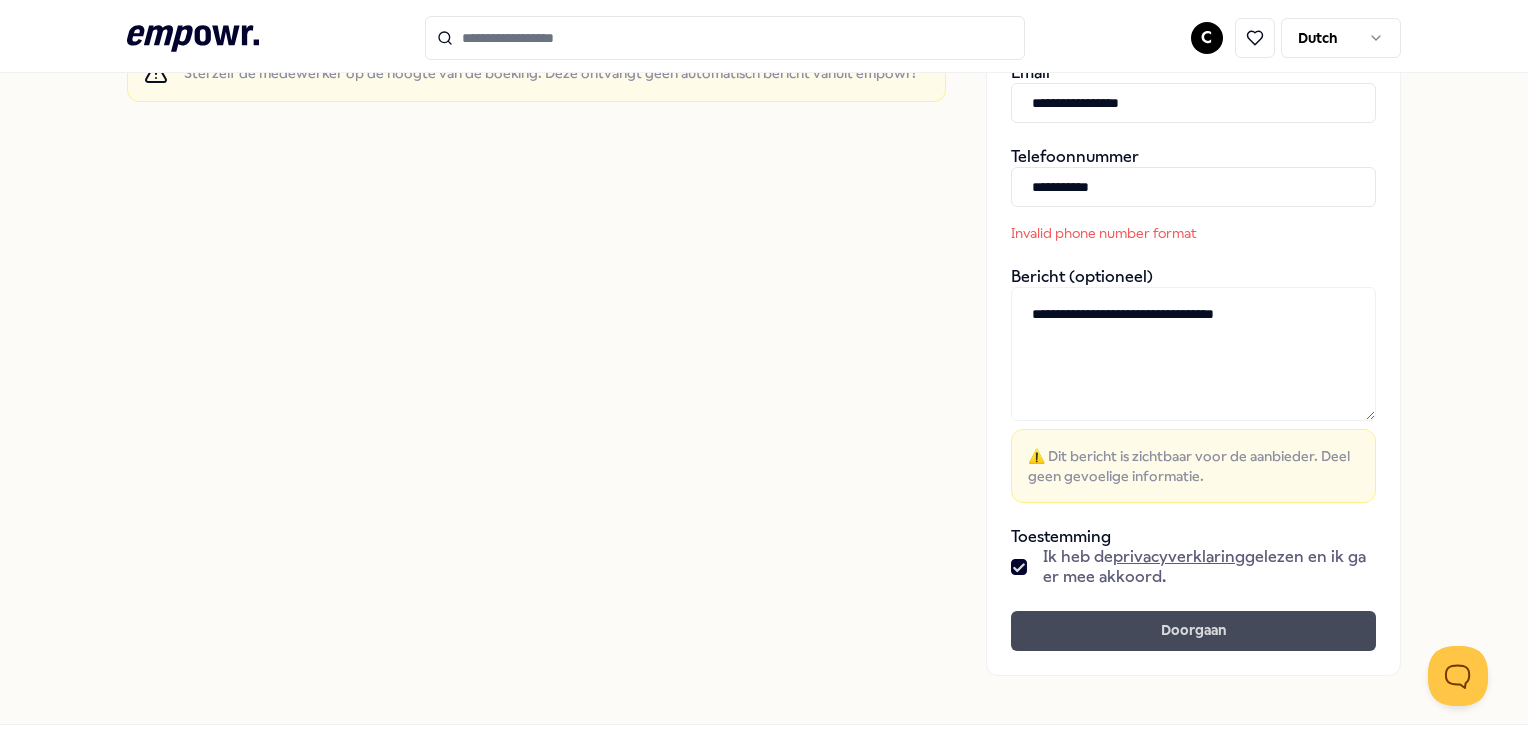 click on "Doorgaan" at bounding box center [1193, 631] 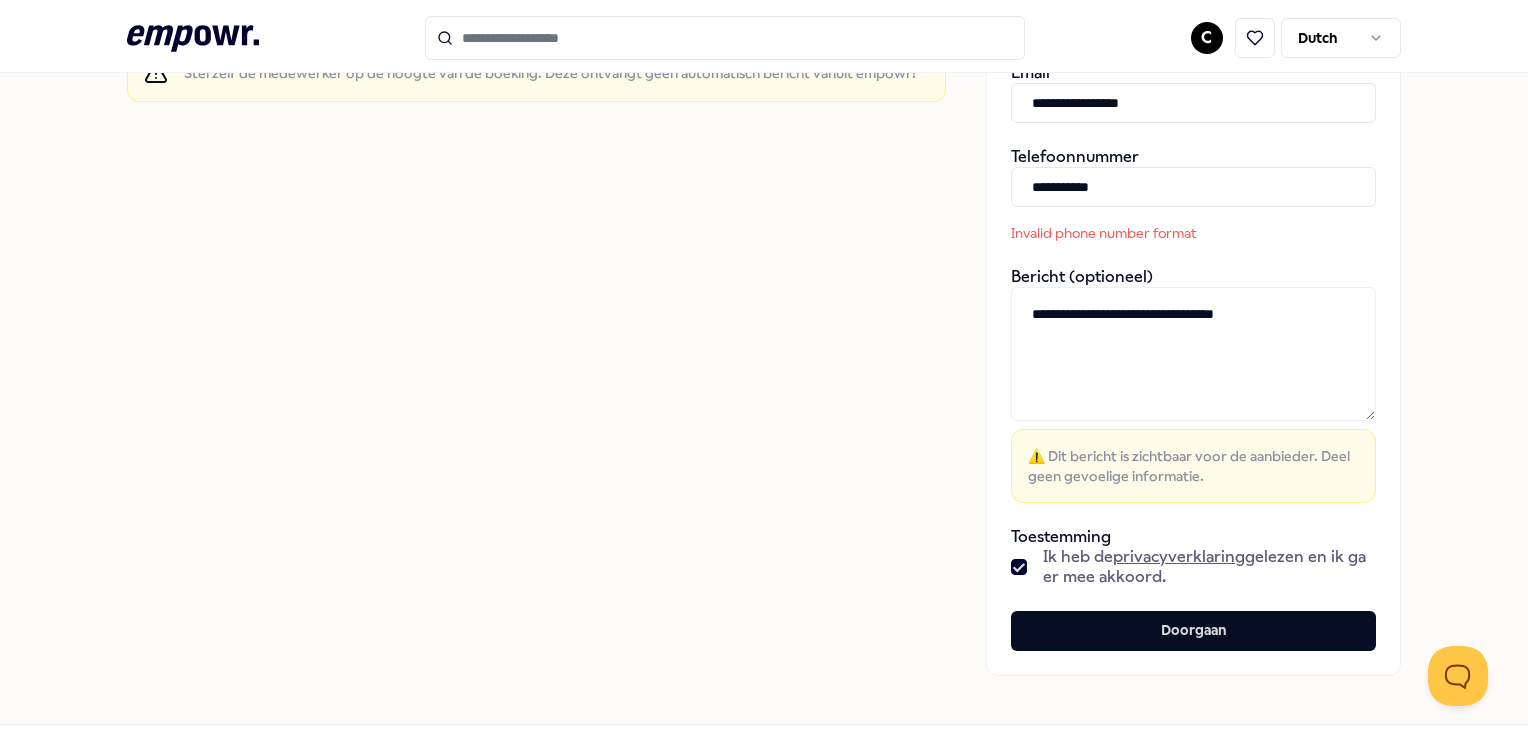 click on "**********" at bounding box center [1193, 187] 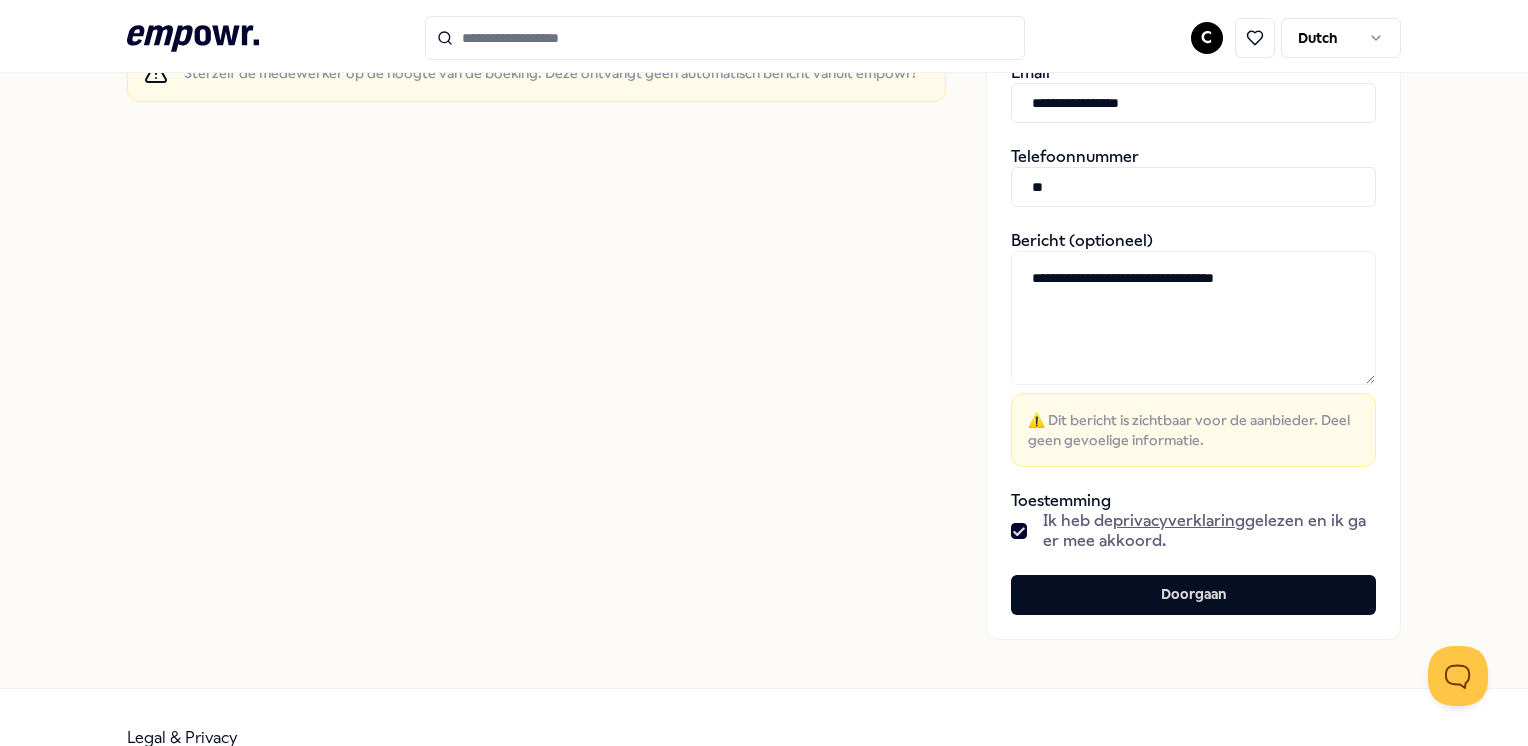 type on "*" 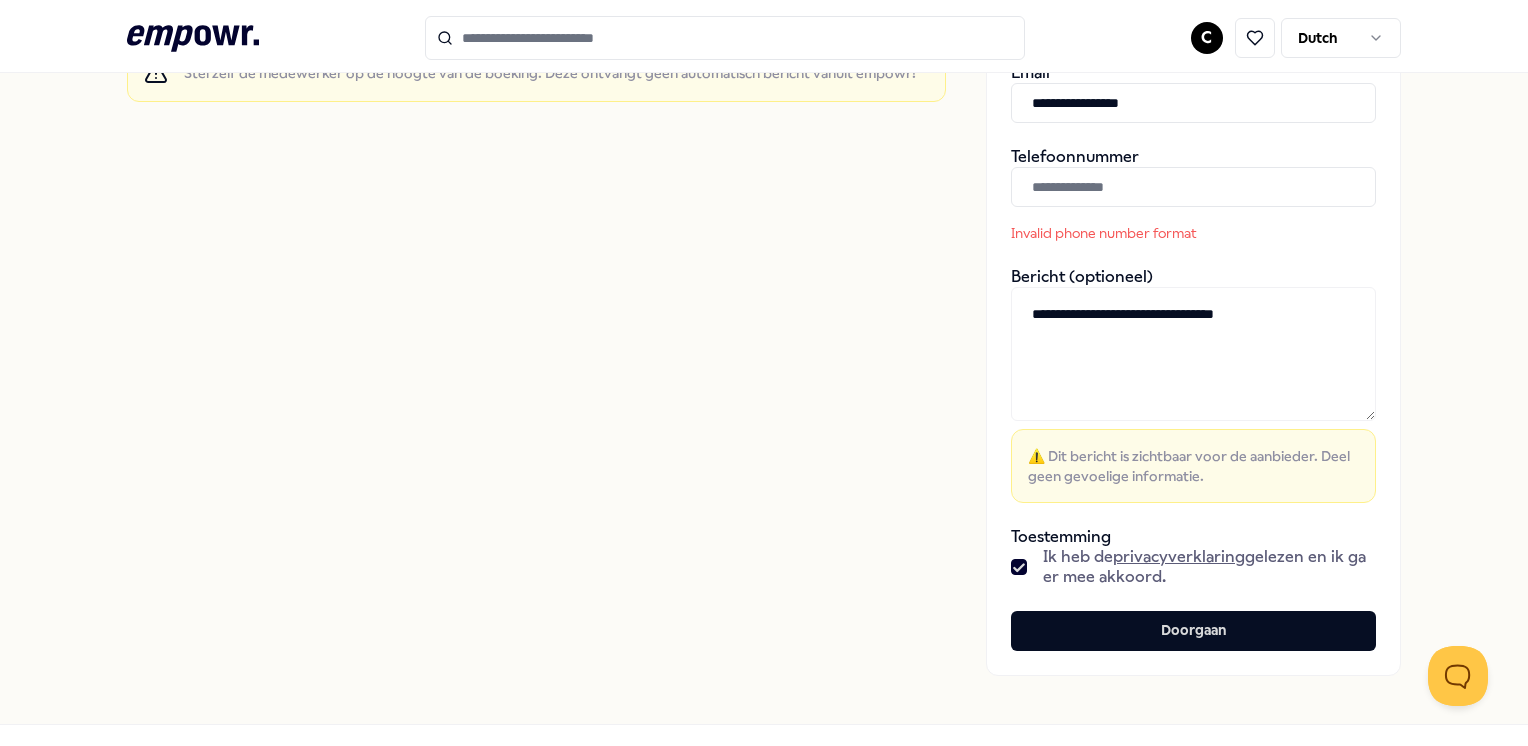 click at bounding box center (1193, 187) 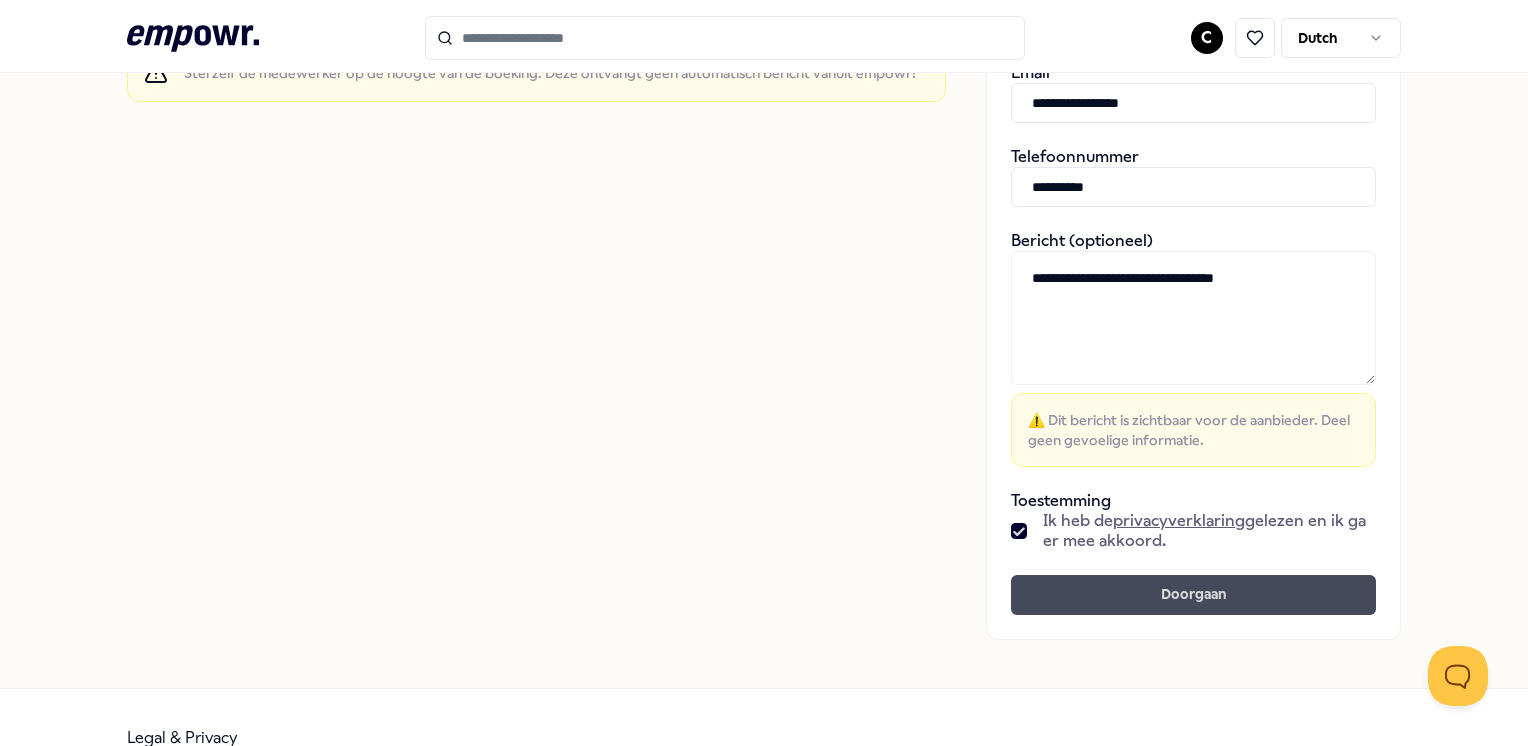 type on "**********" 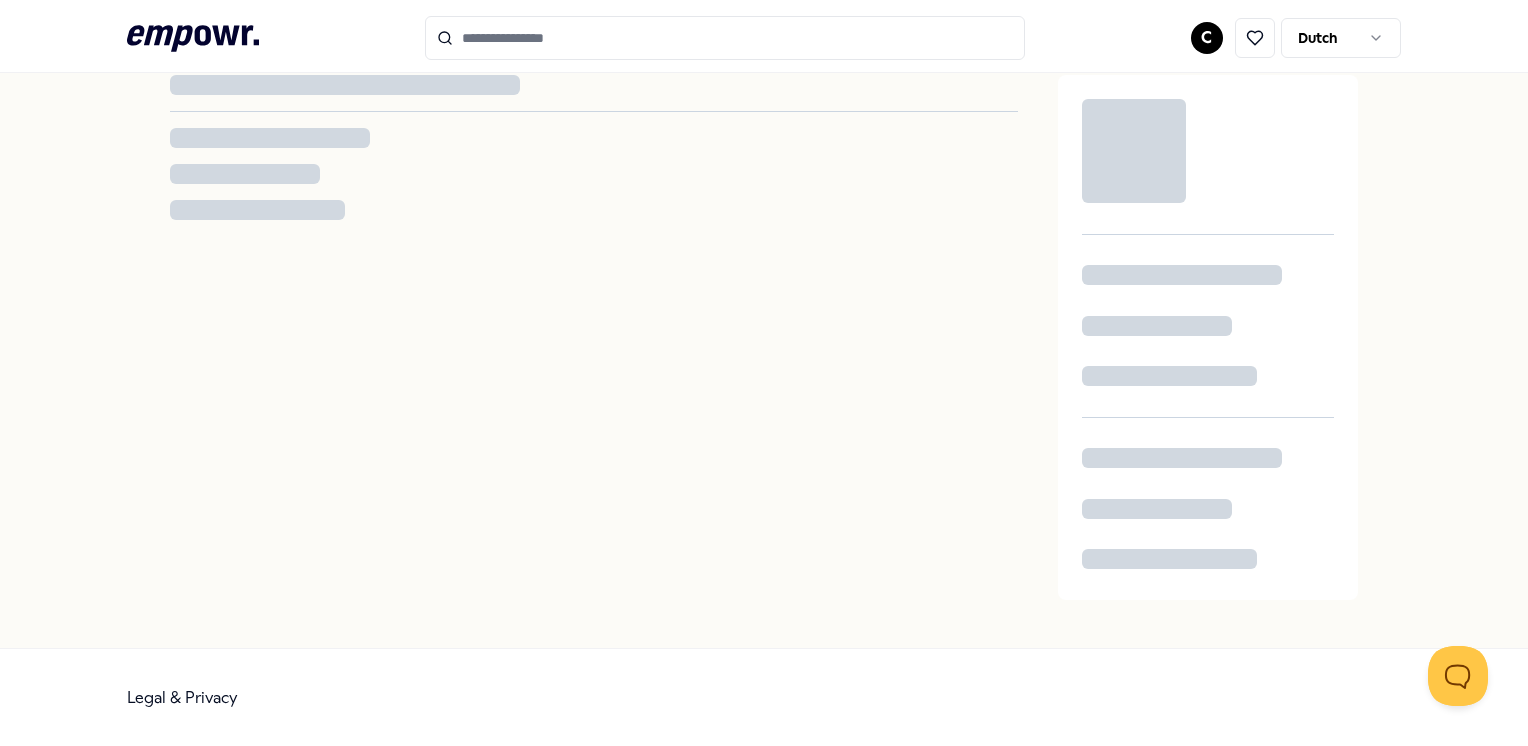 scroll, scrollTop: 0, scrollLeft: 0, axis: both 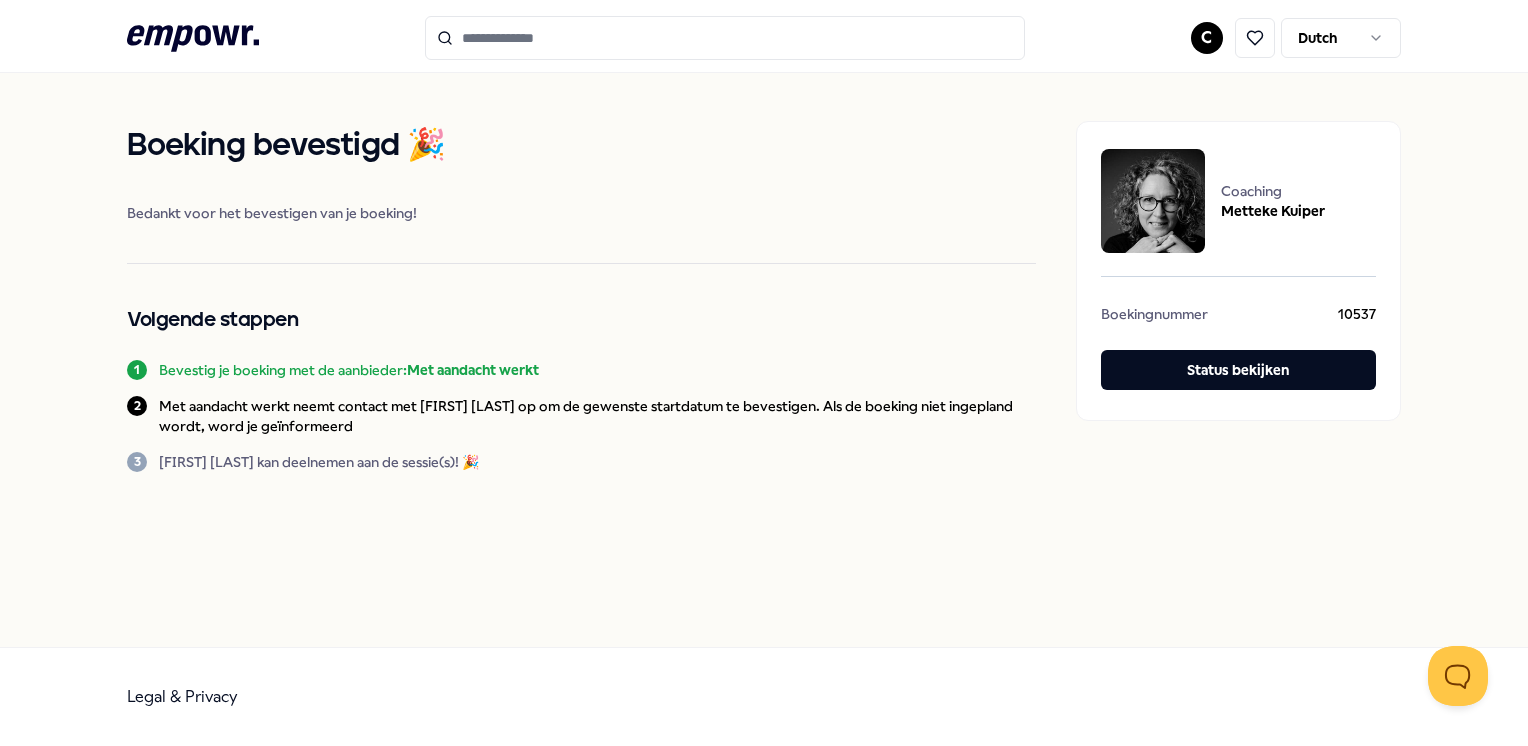 click at bounding box center (725, 38) 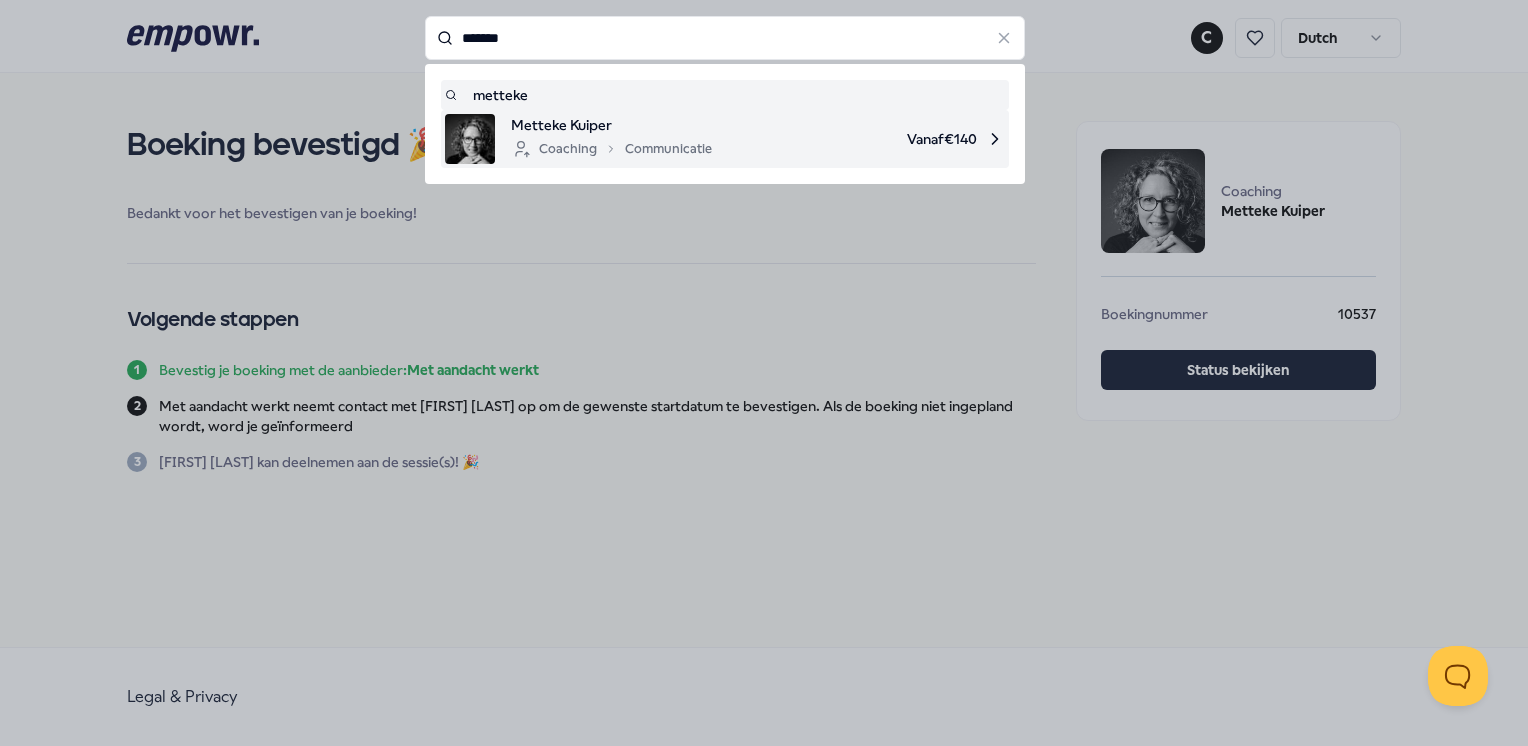 click on "Metteke Kuiper" at bounding box center (611, 125) 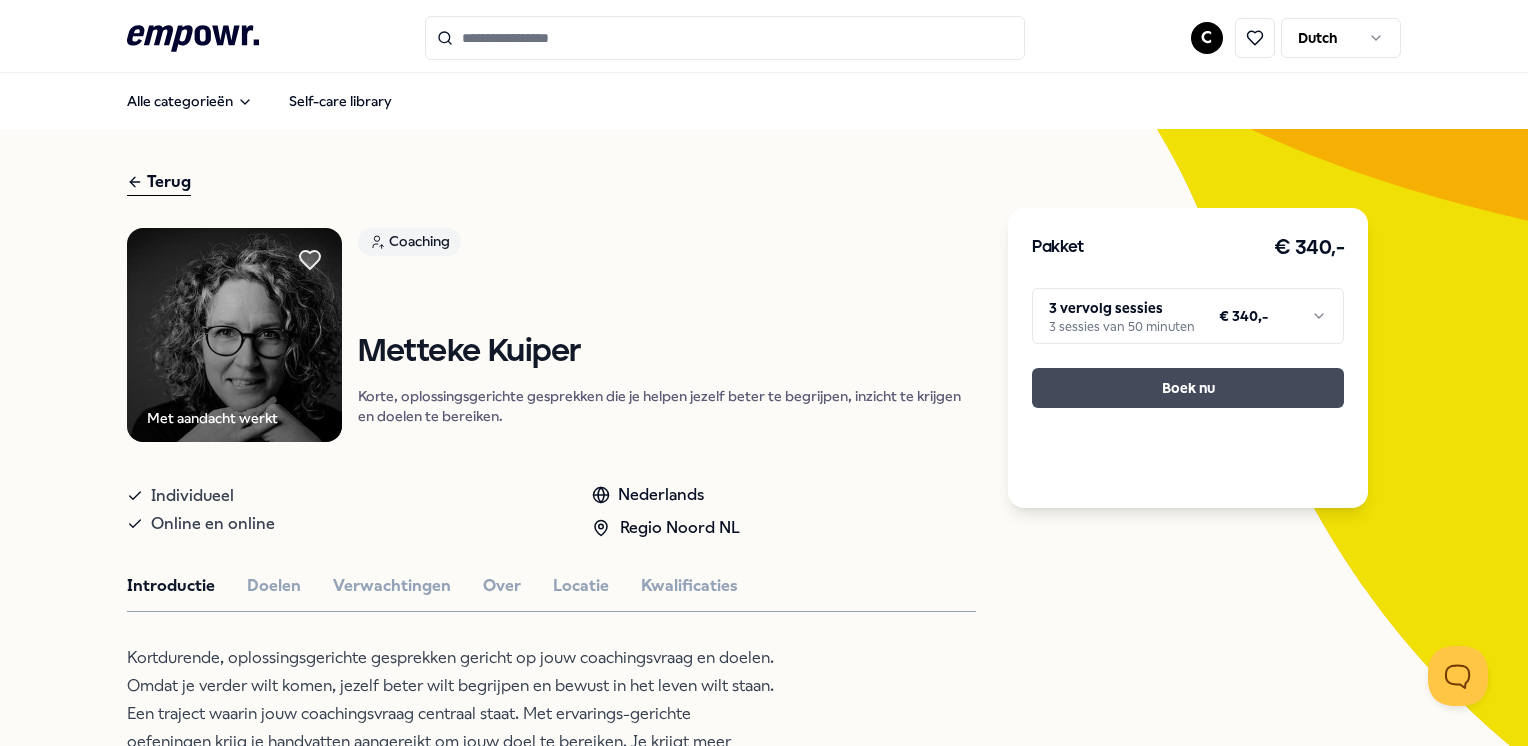 click on "Boek nu" at bounding box center [1188, 388] 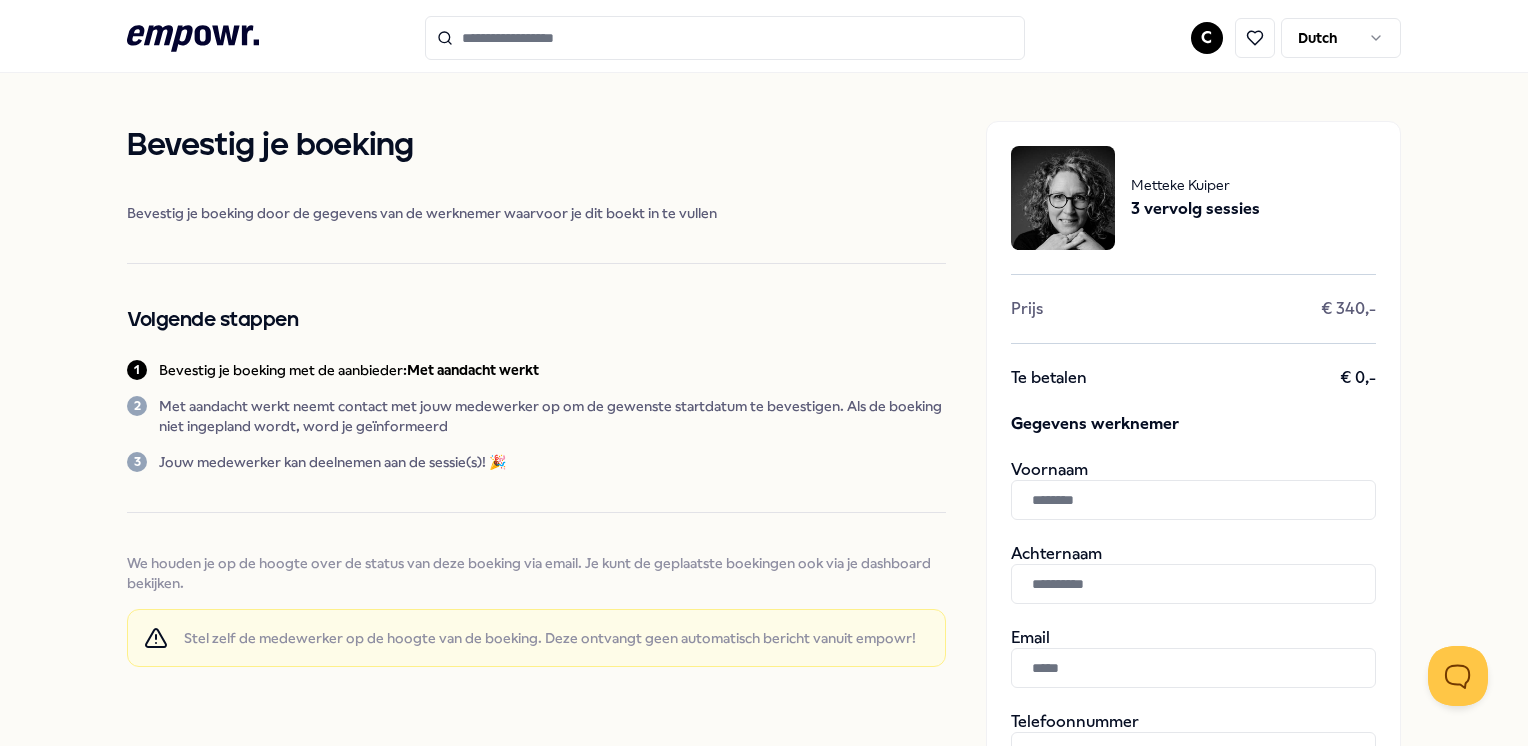 click at bounding box center (1193, 500) 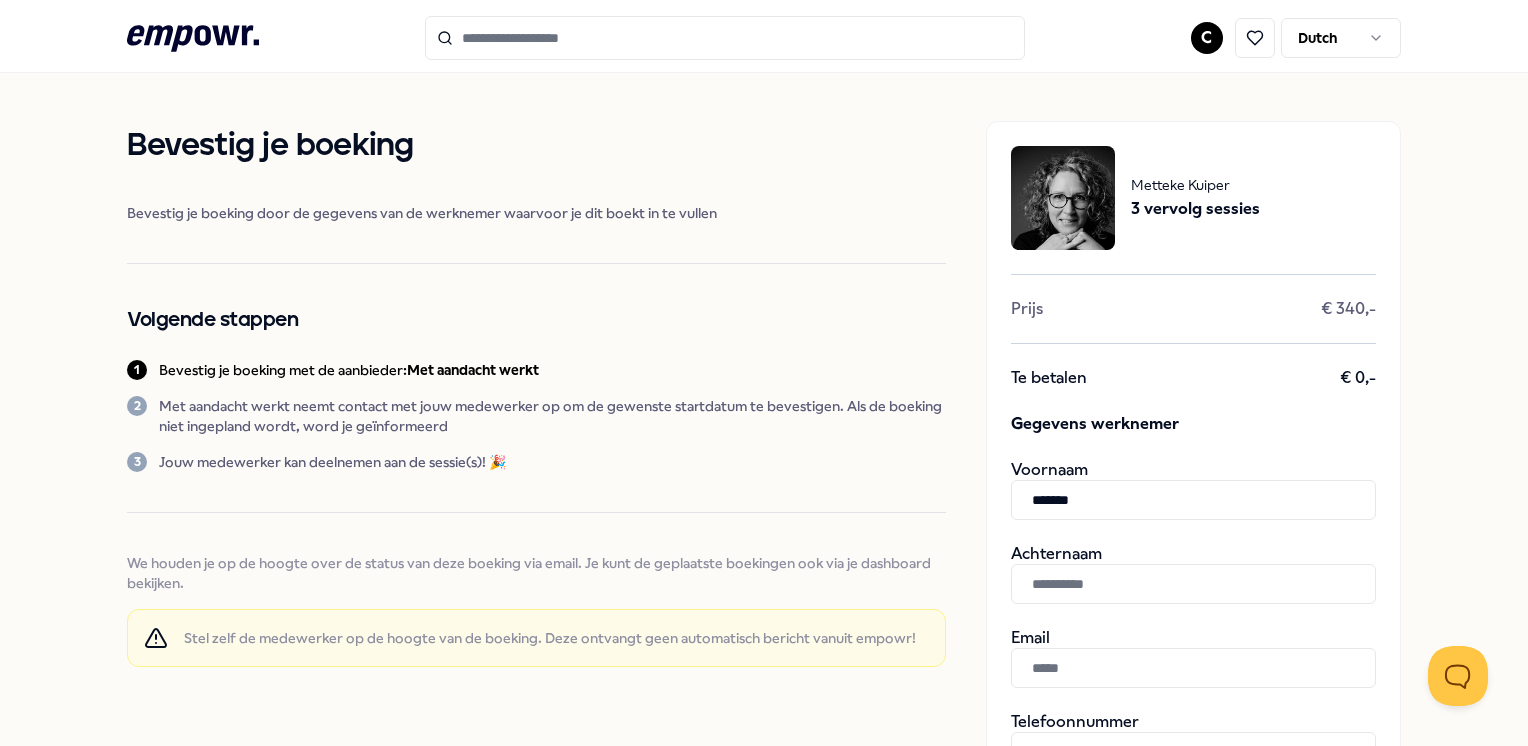 type on "*******" 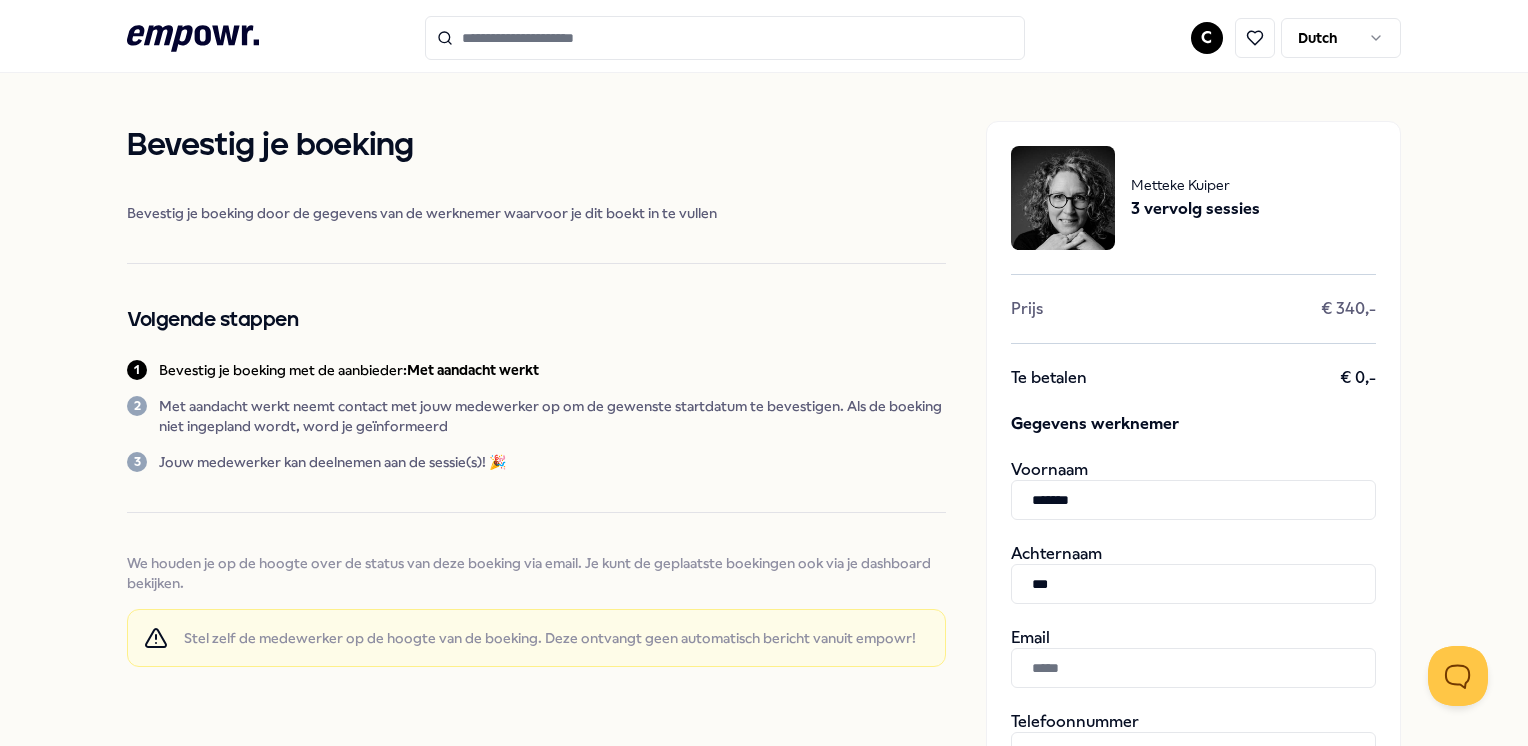 type on "***" 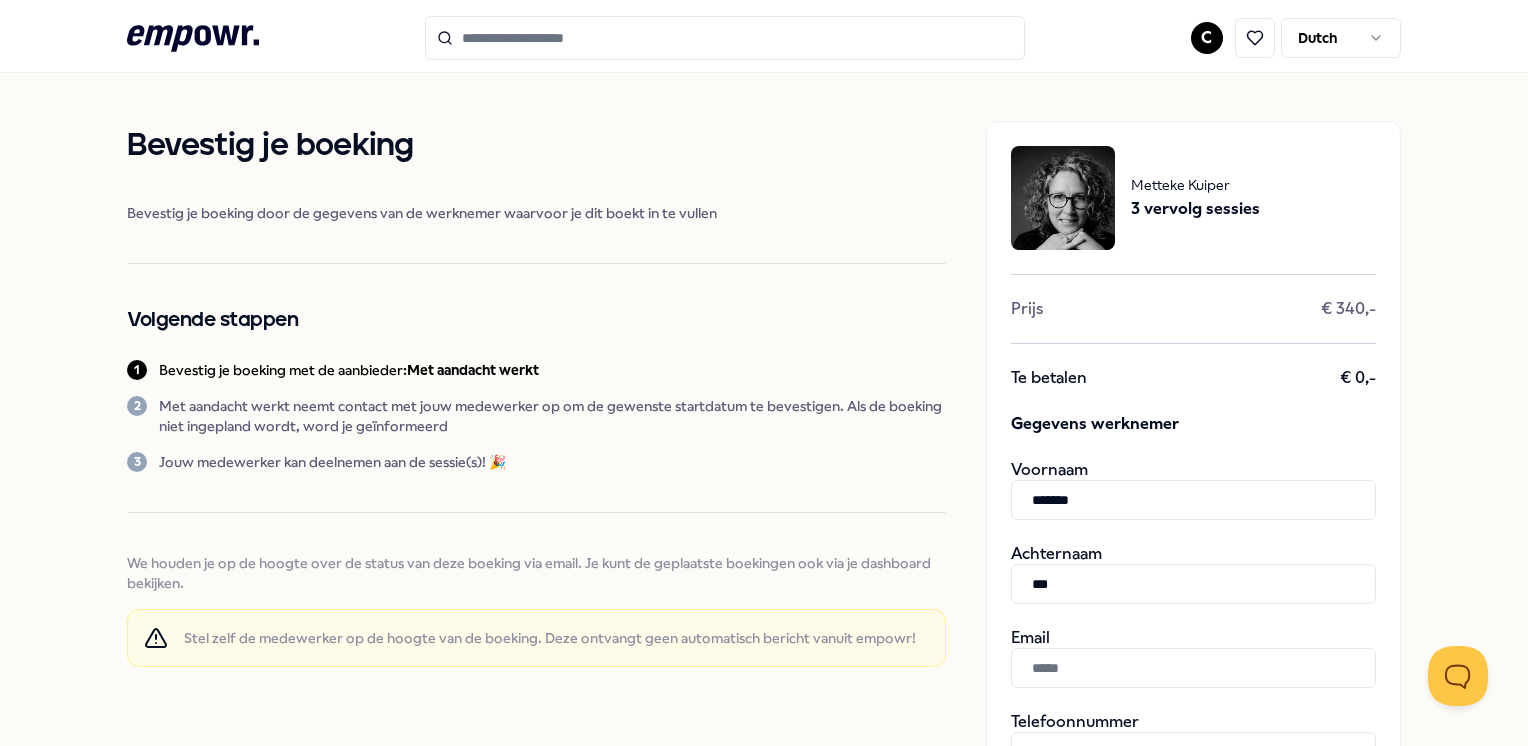 click at bounding box center (1193, 668) 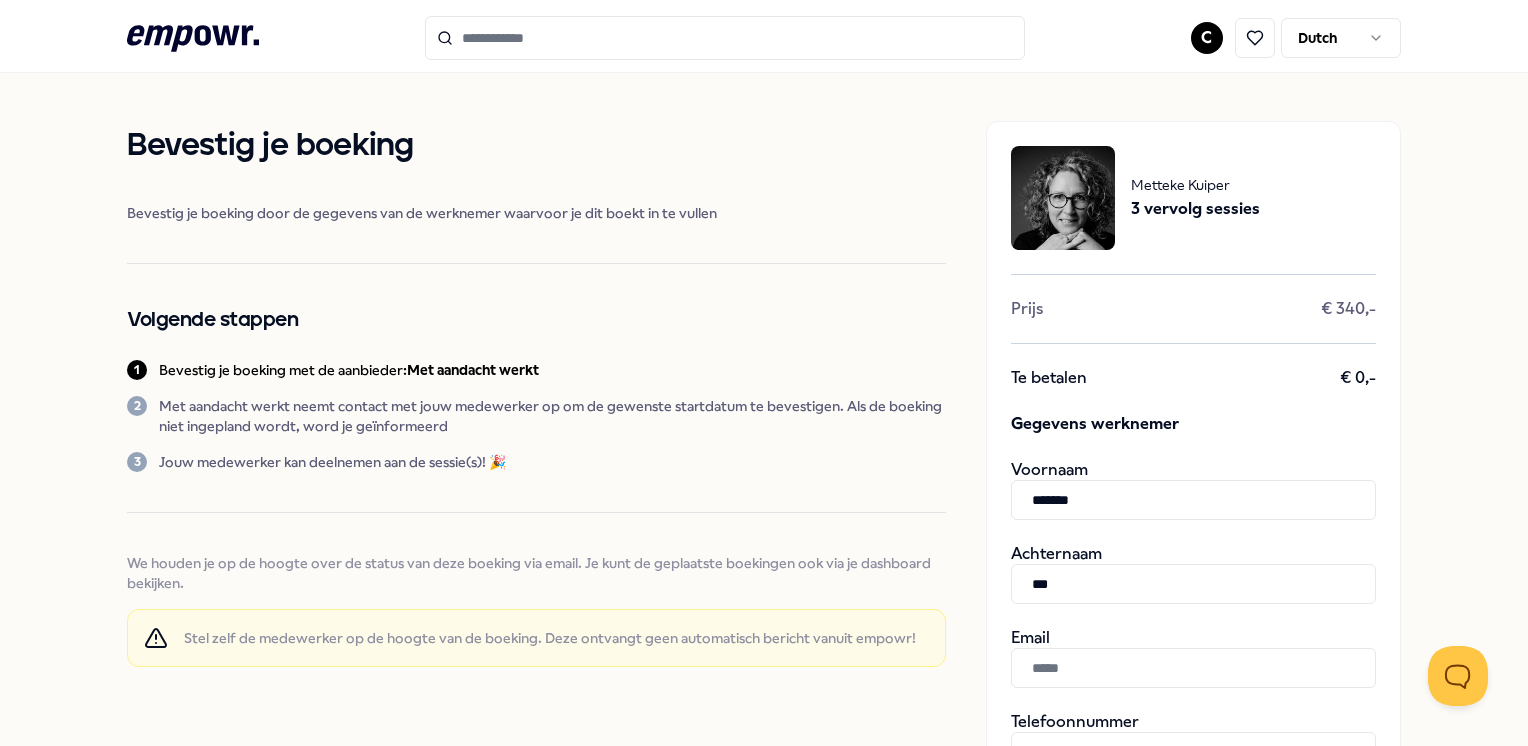 paste on "**********" 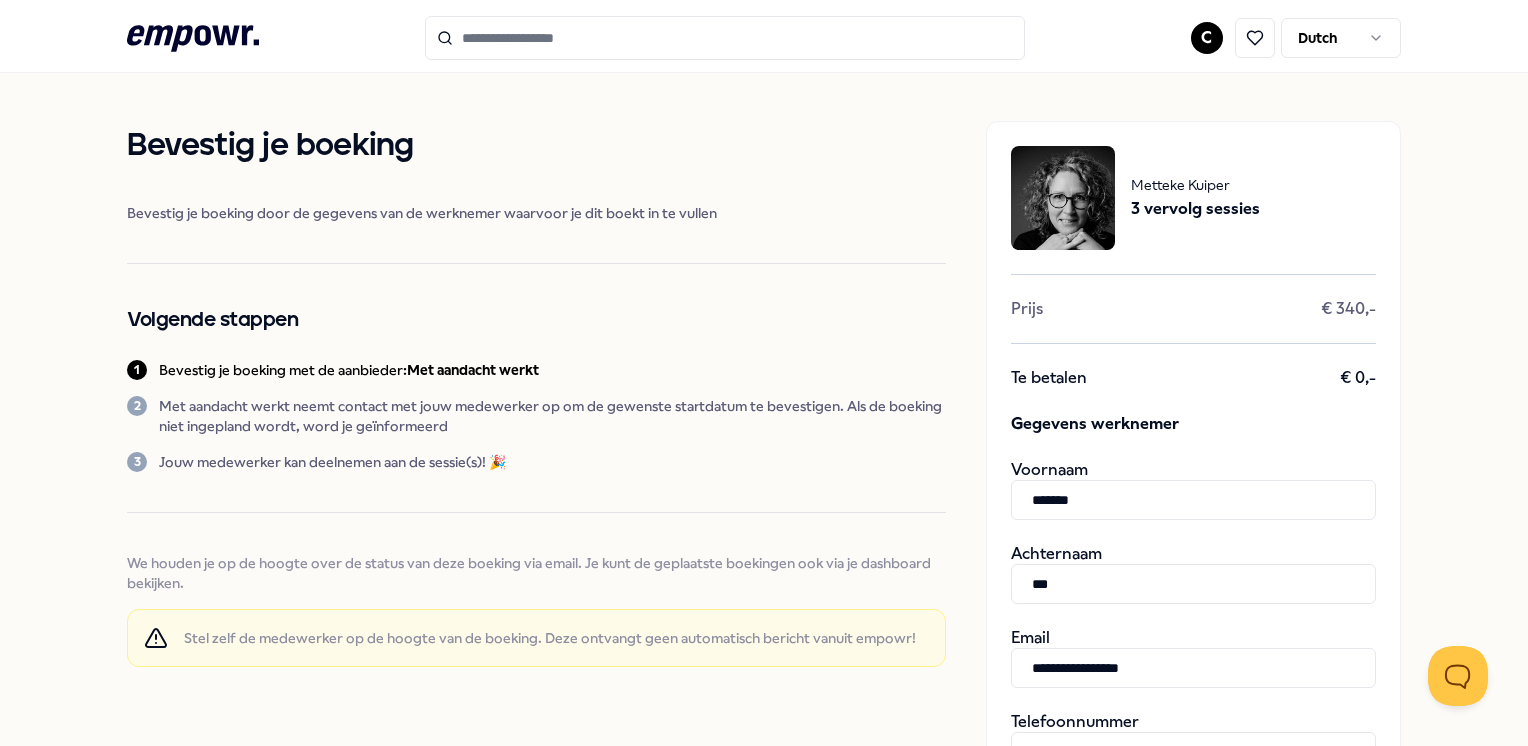 scroll, scrollTop: 237, scrollLeft: 0, axis: vertical 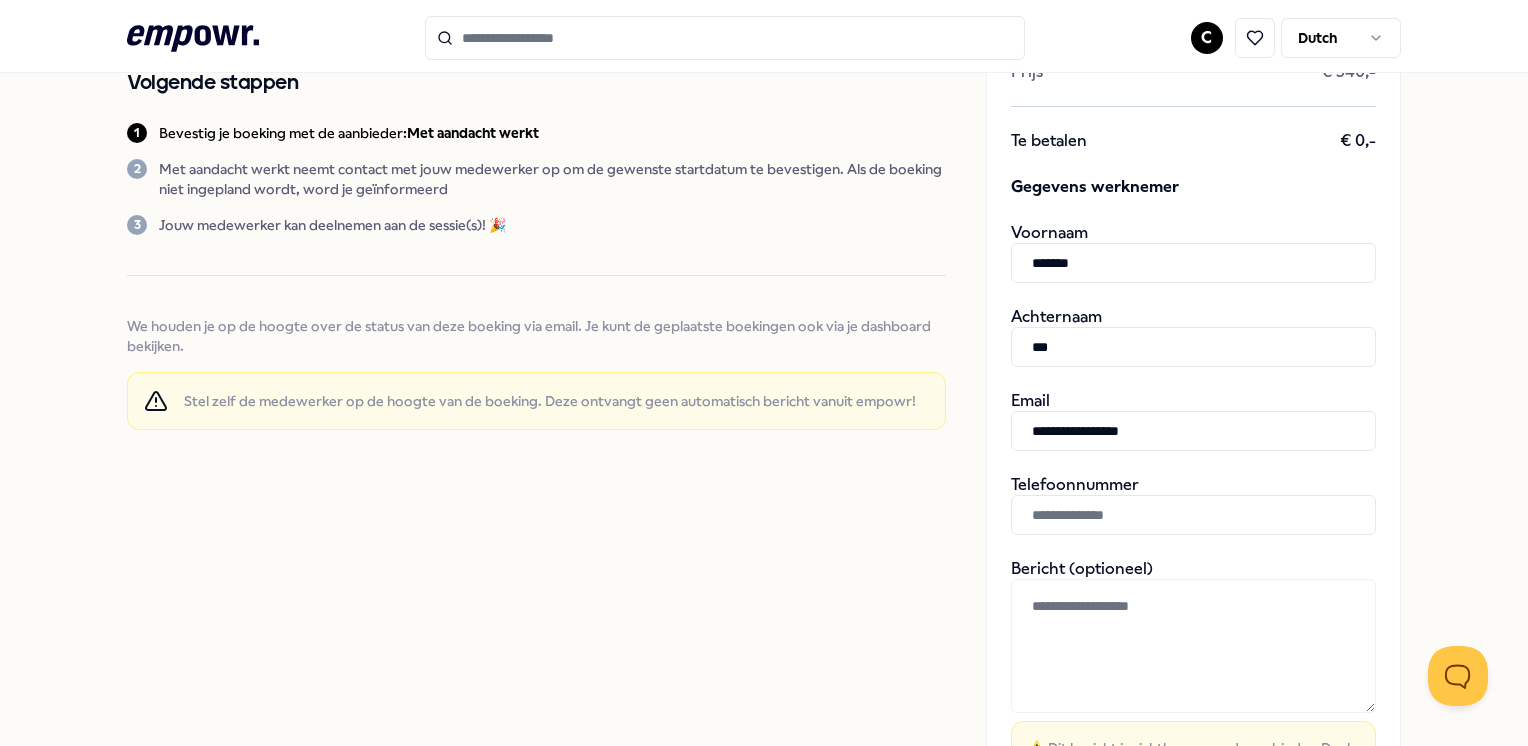 type on "**********" 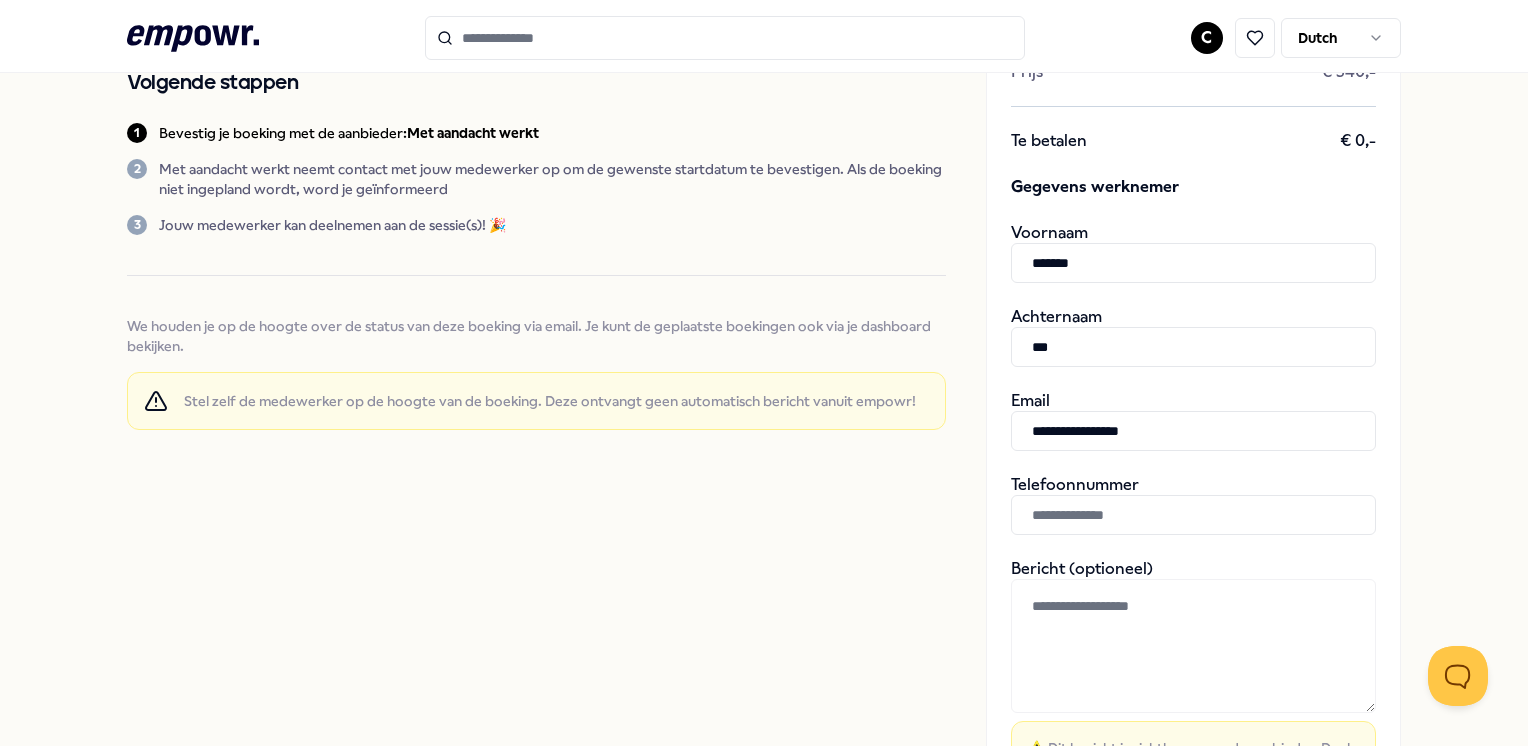 type on "**********" 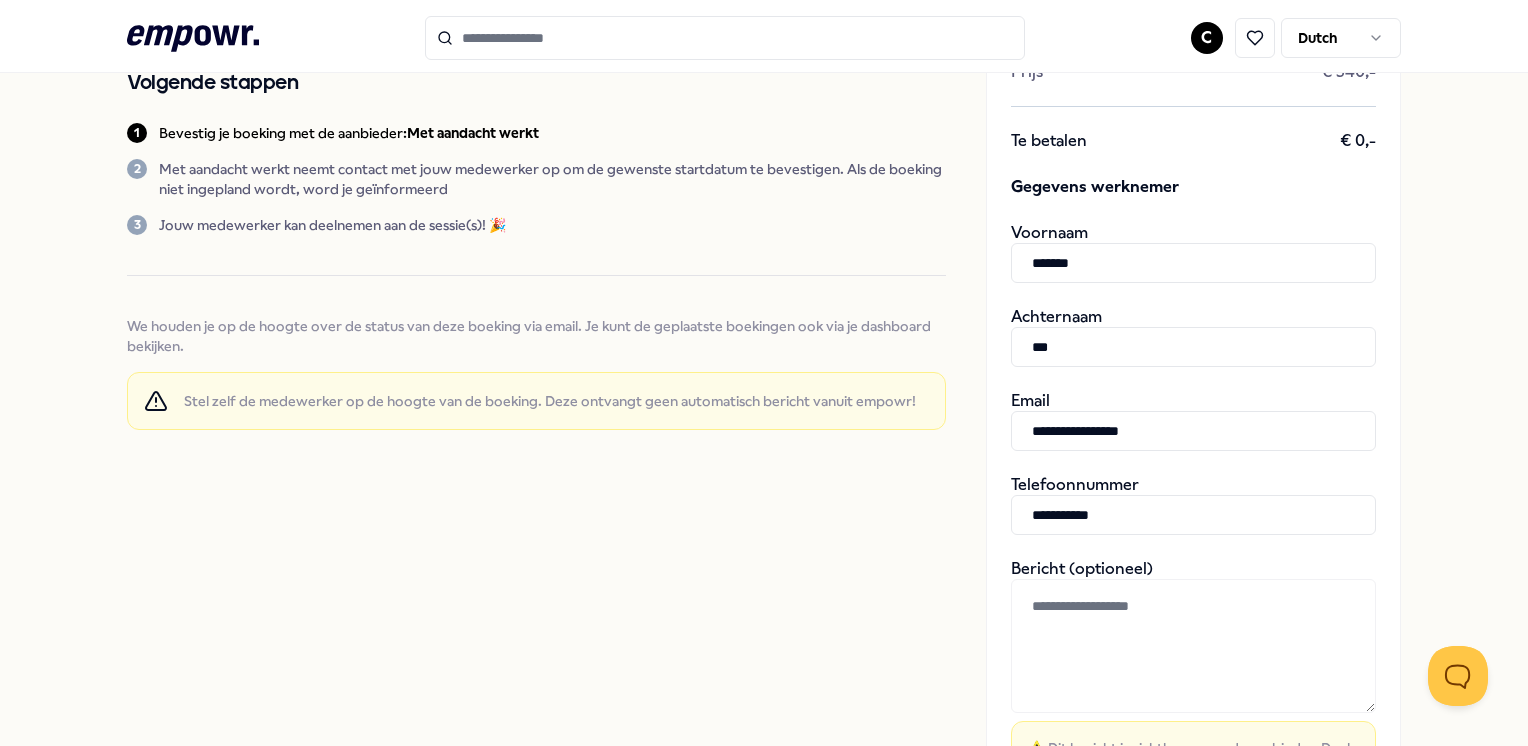 click at bounding box center (1193, 646) 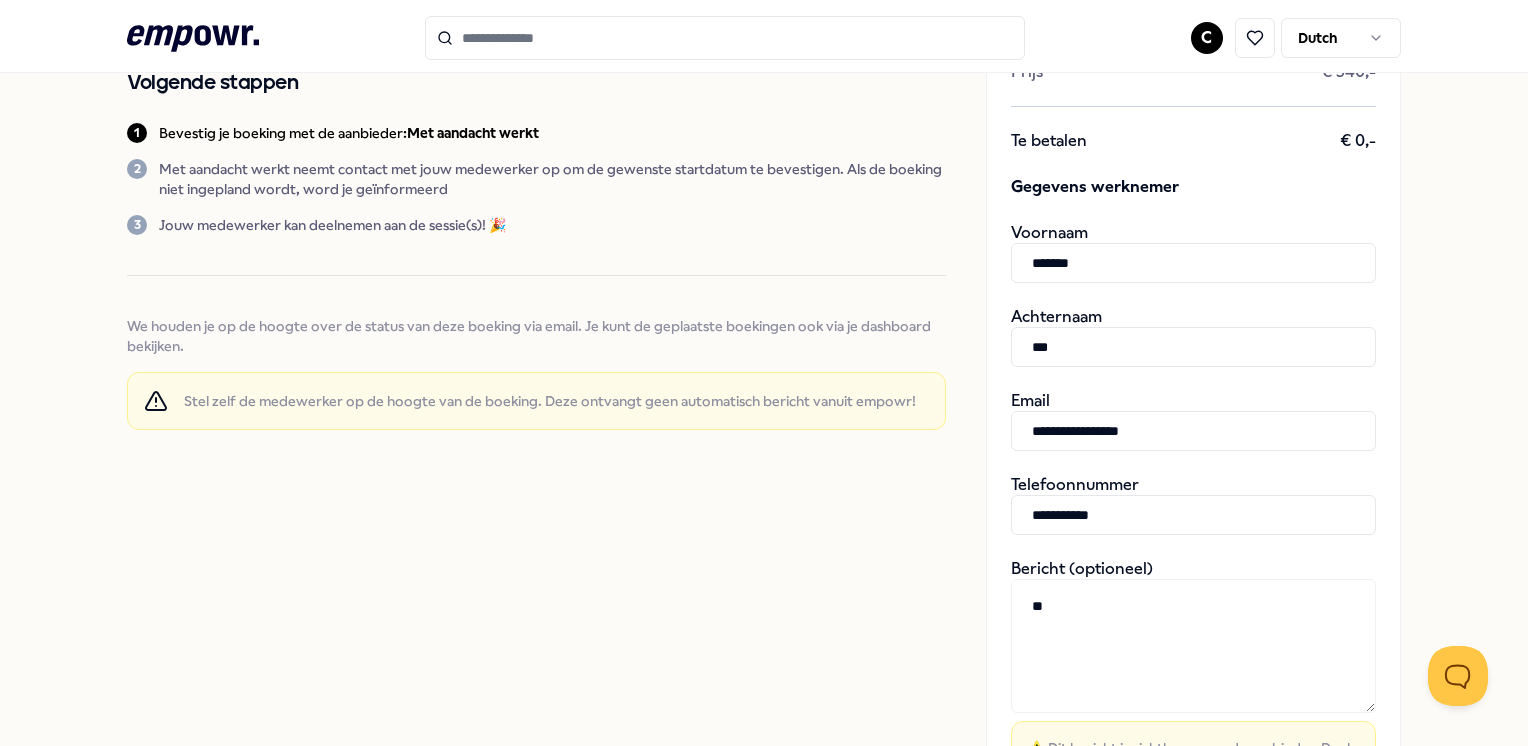 type on "*" 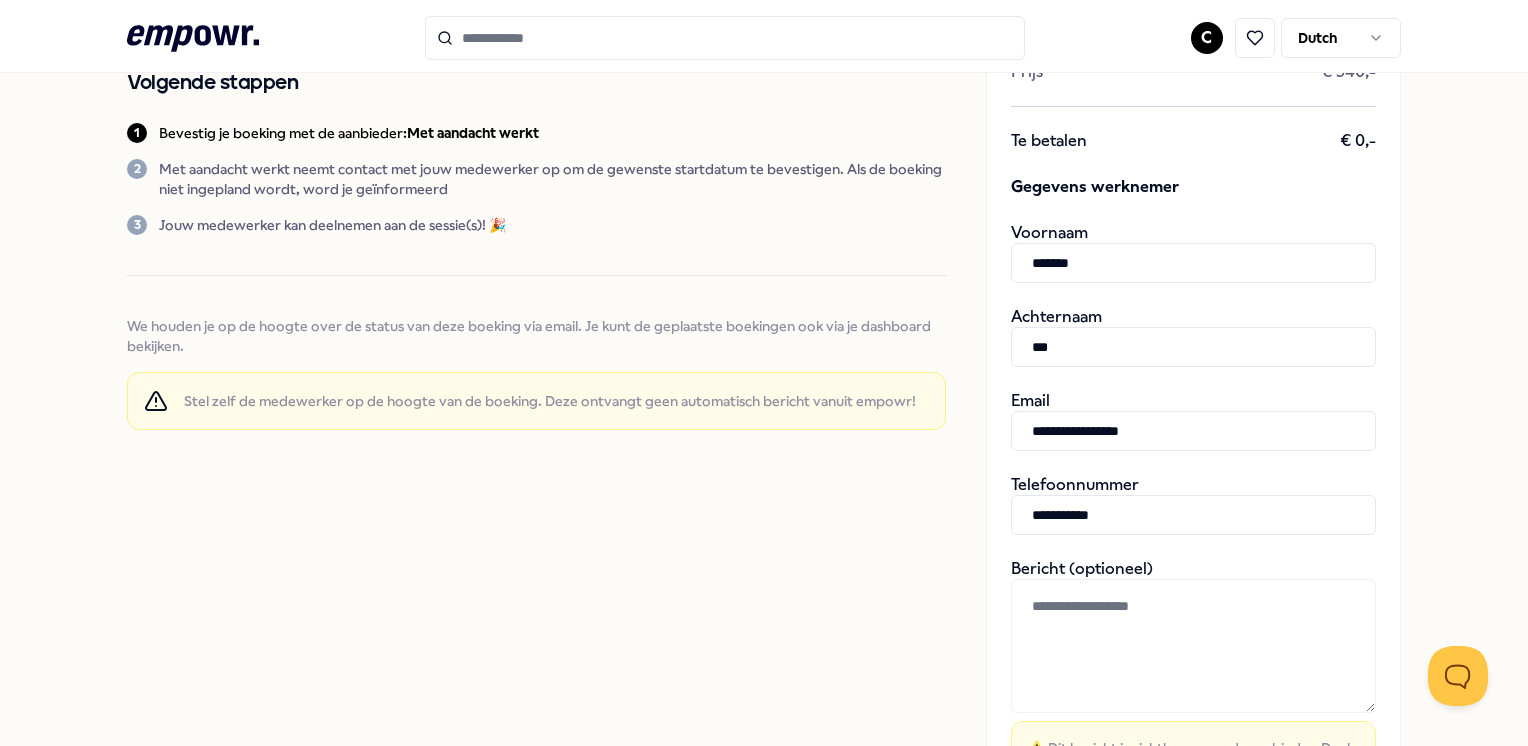 type on "*" 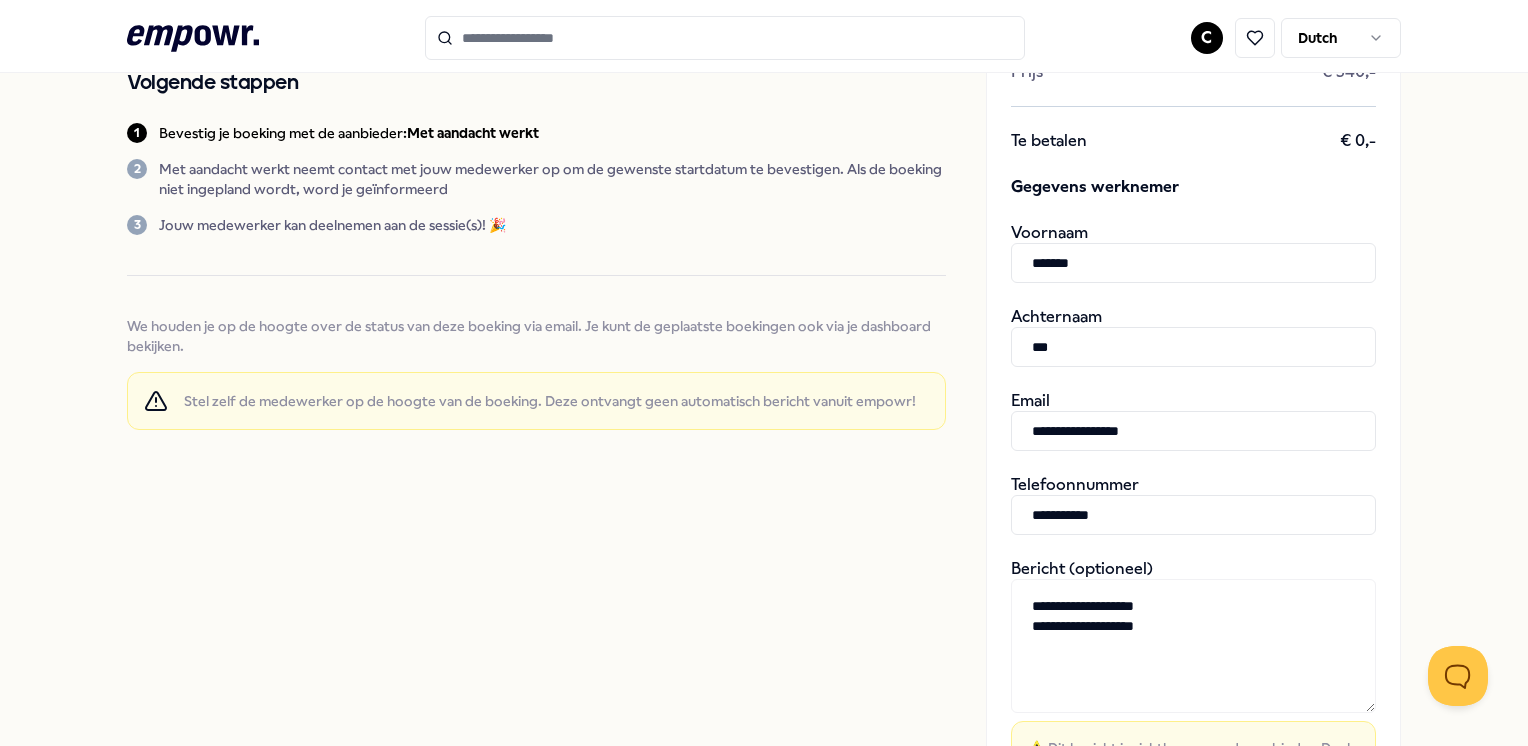 scroll, scrollTop: 604, scrollLeft: 0, axis: vertical 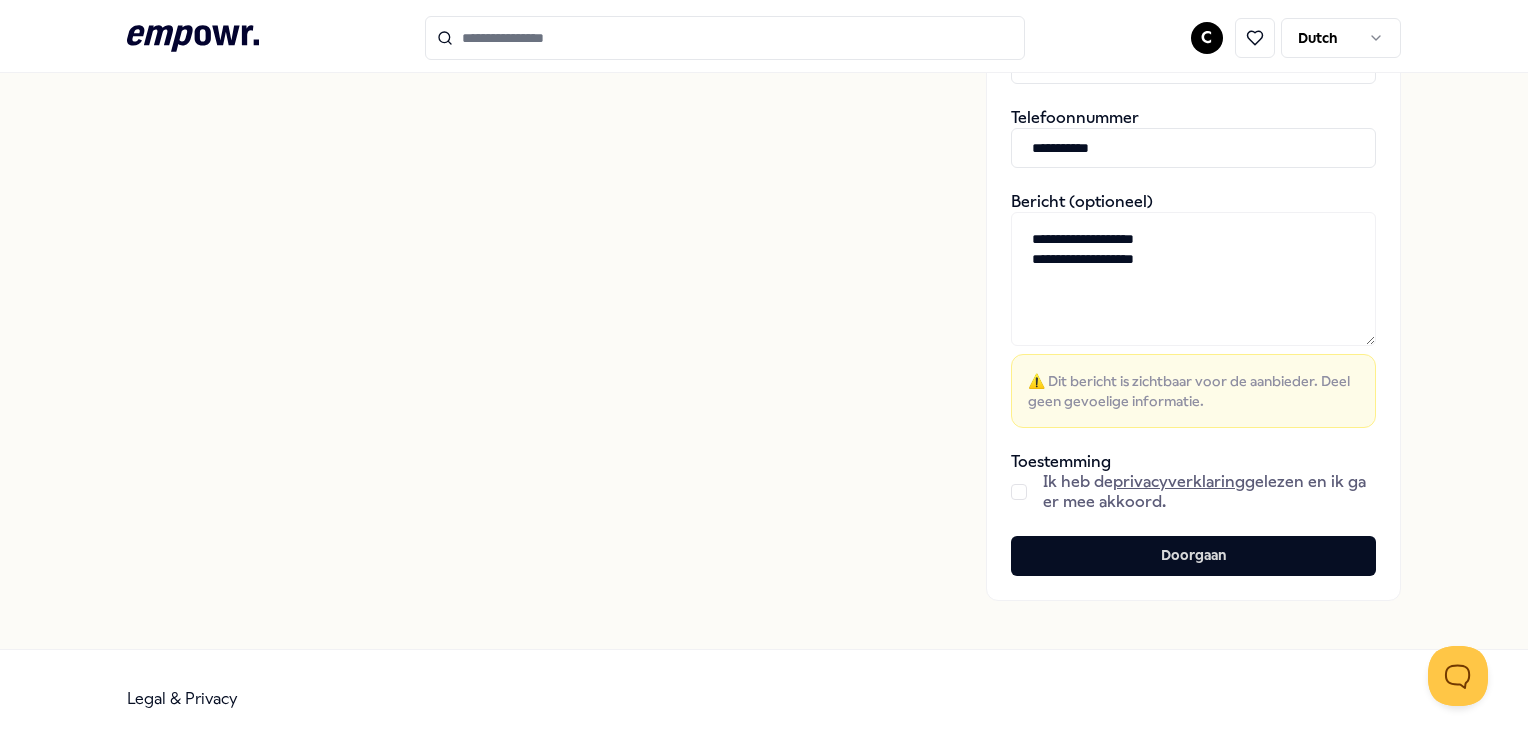 type on "**********" 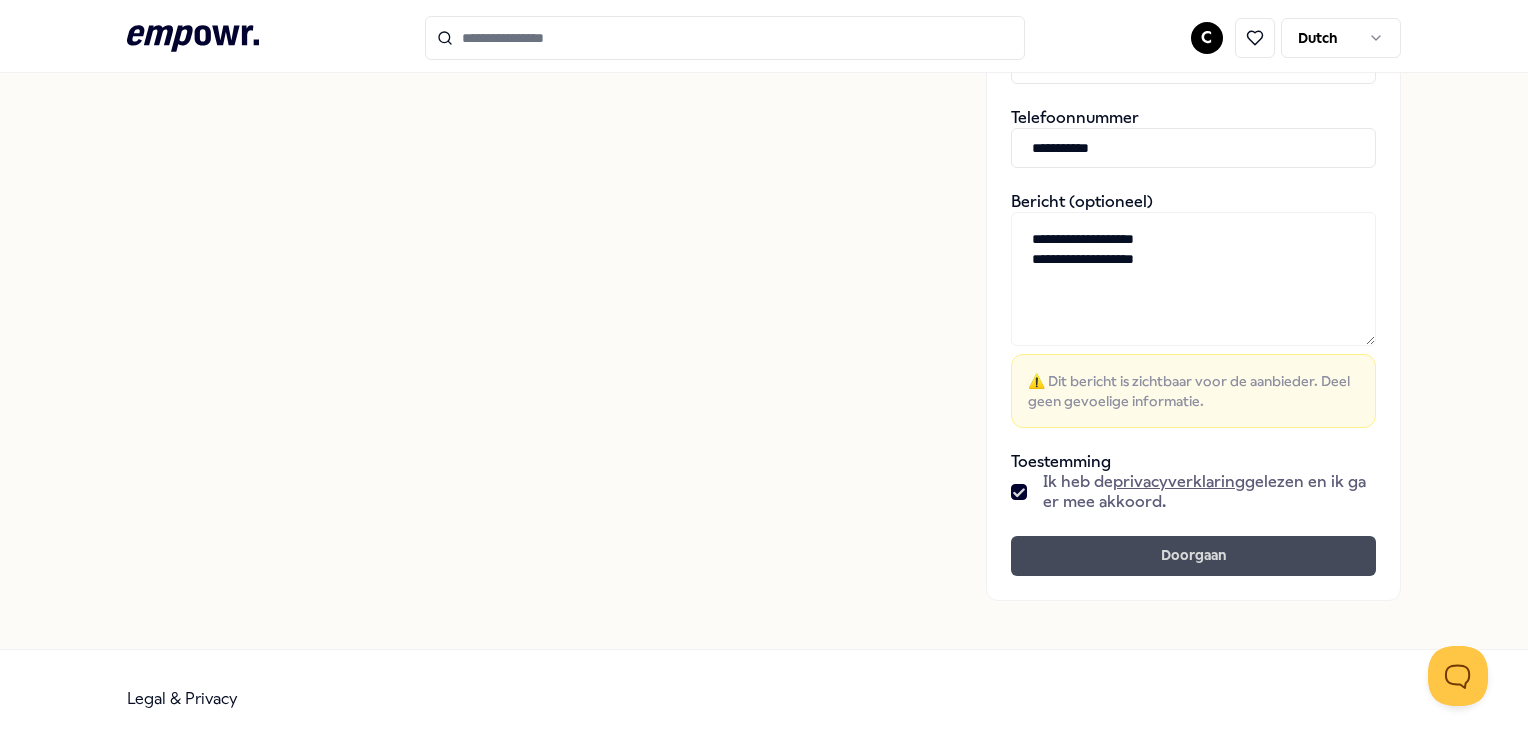 click on "Doorgaan" at bounding box center (1193, 556) 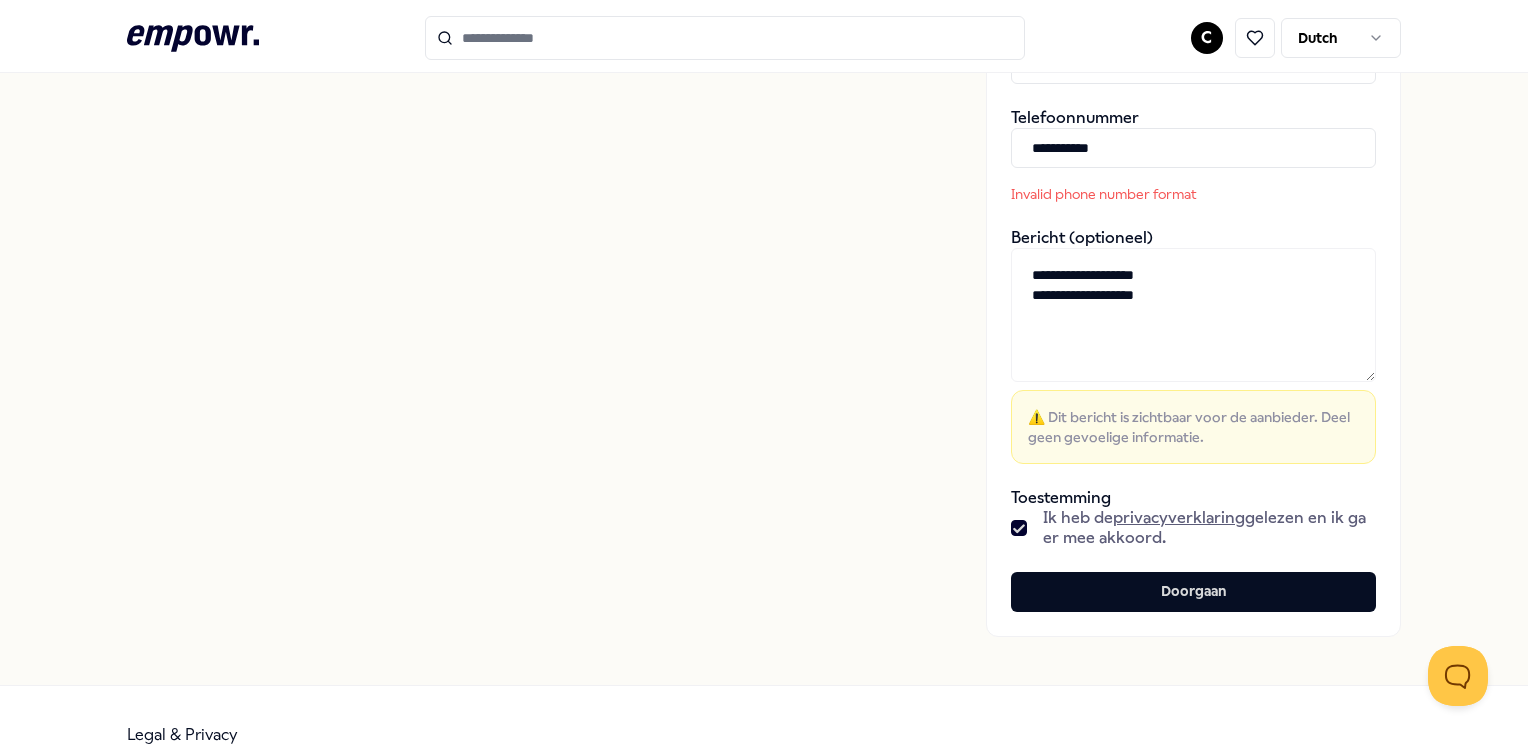 click on "**********" at bounding box center (1193, 148) 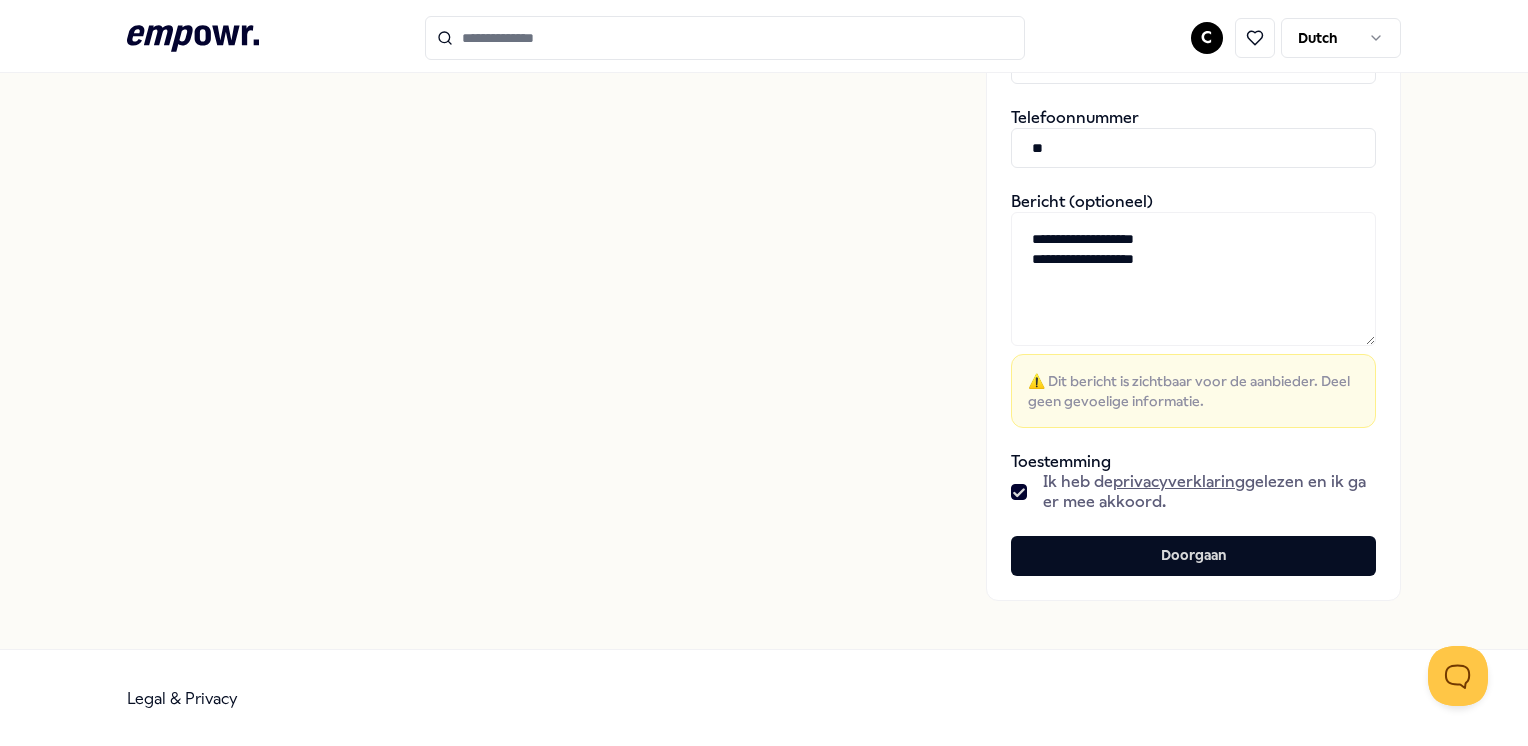 type on "*" 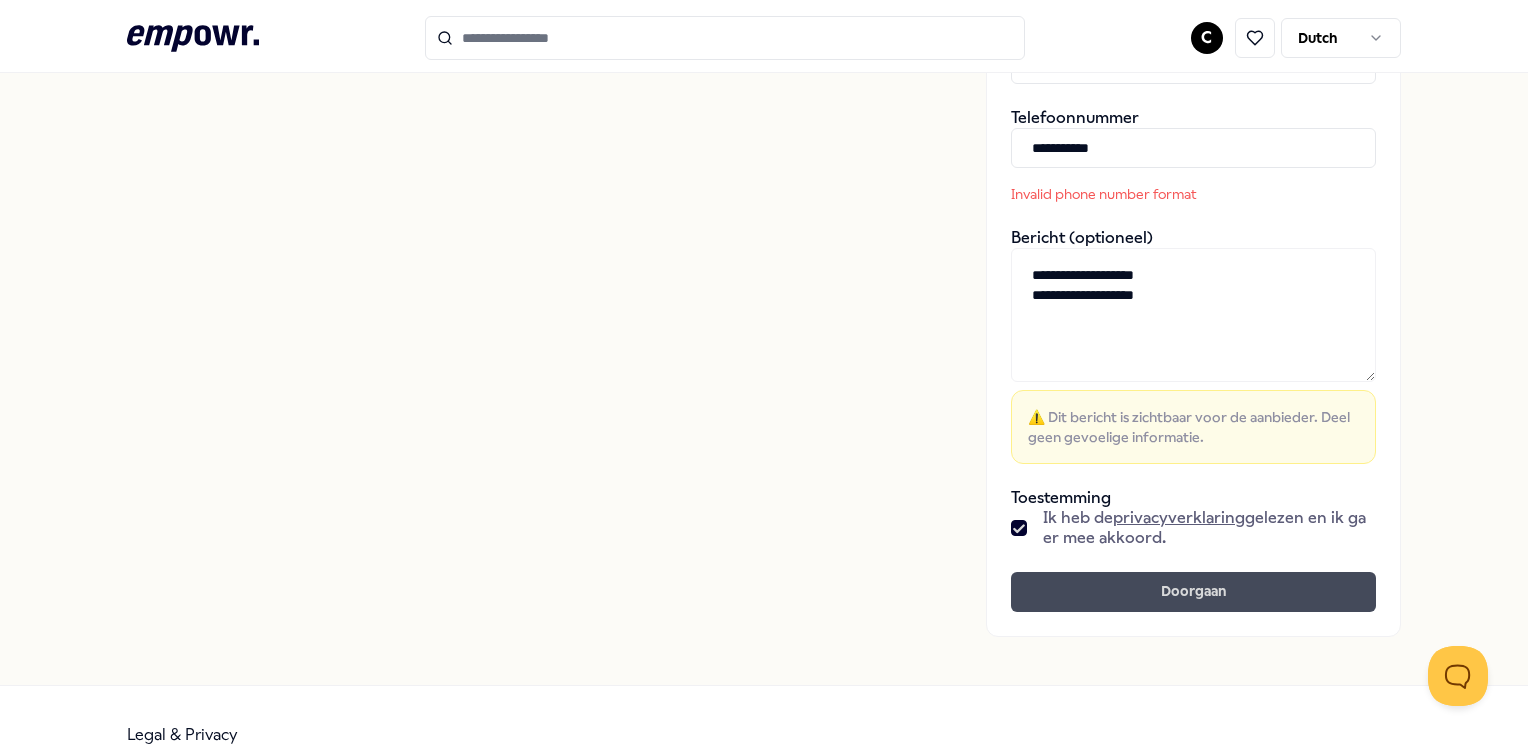 click on "Doorgaan" at bounding box center [1193, 592] 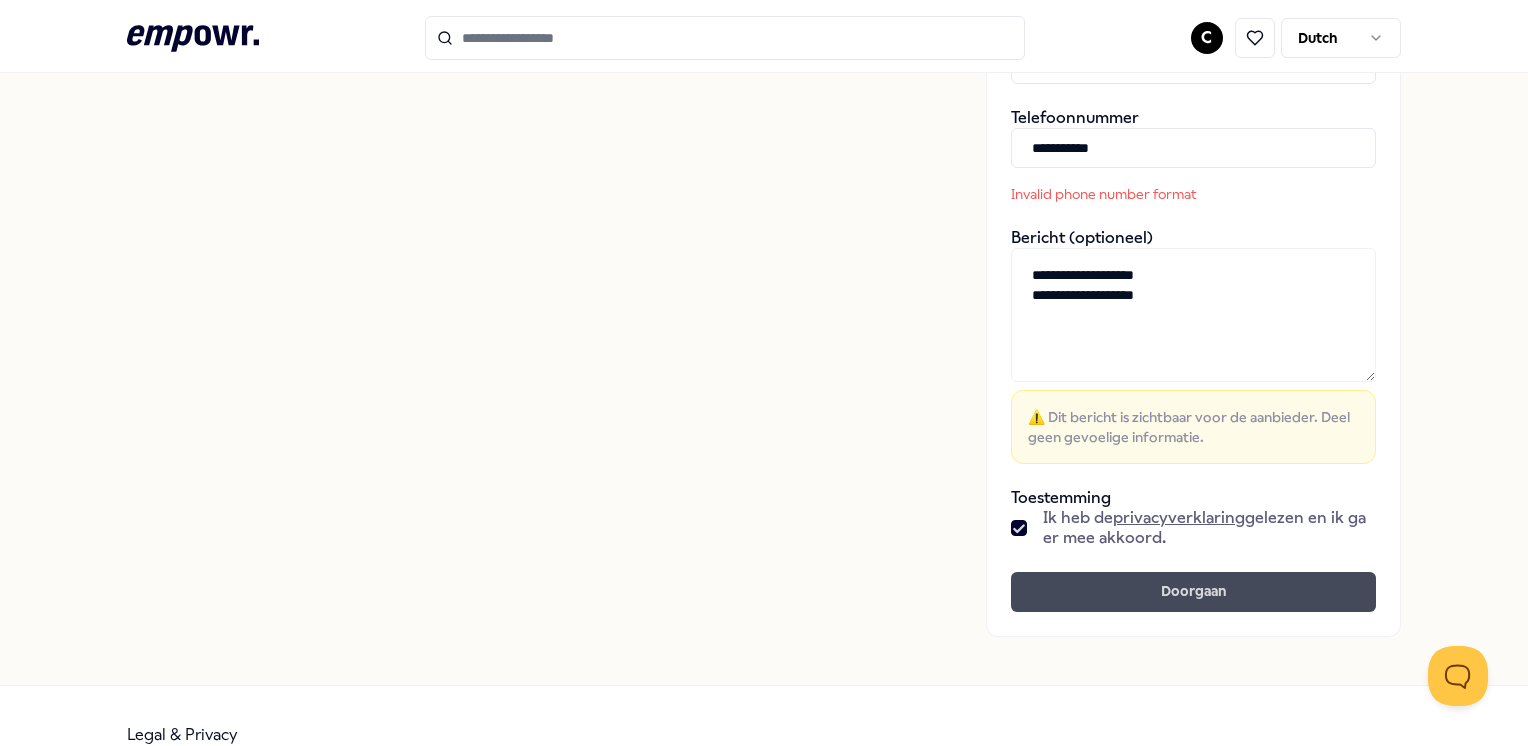 click on "Doorgaan" at bounding box center (1193, 592) 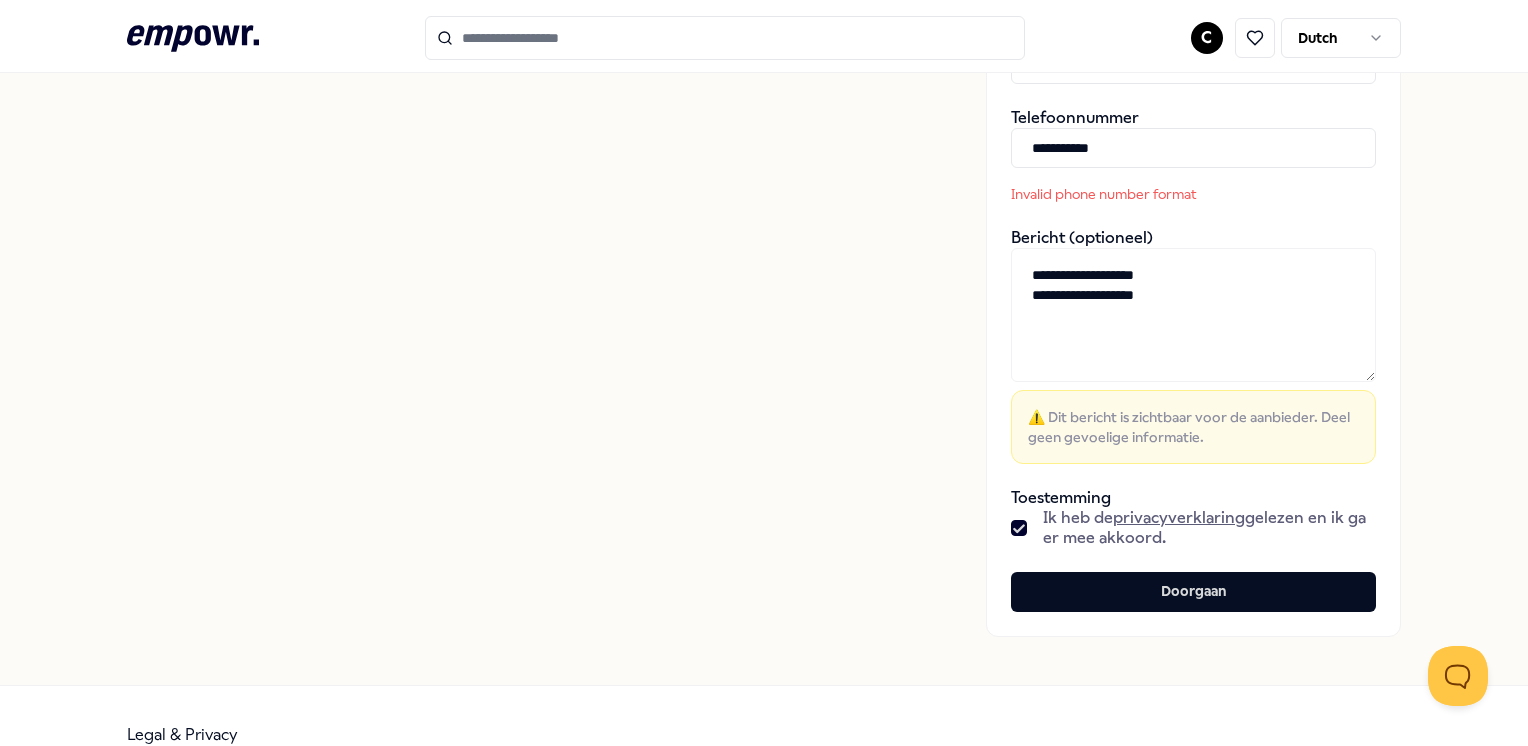 click on "**********" at bounding box center [1193, 148] 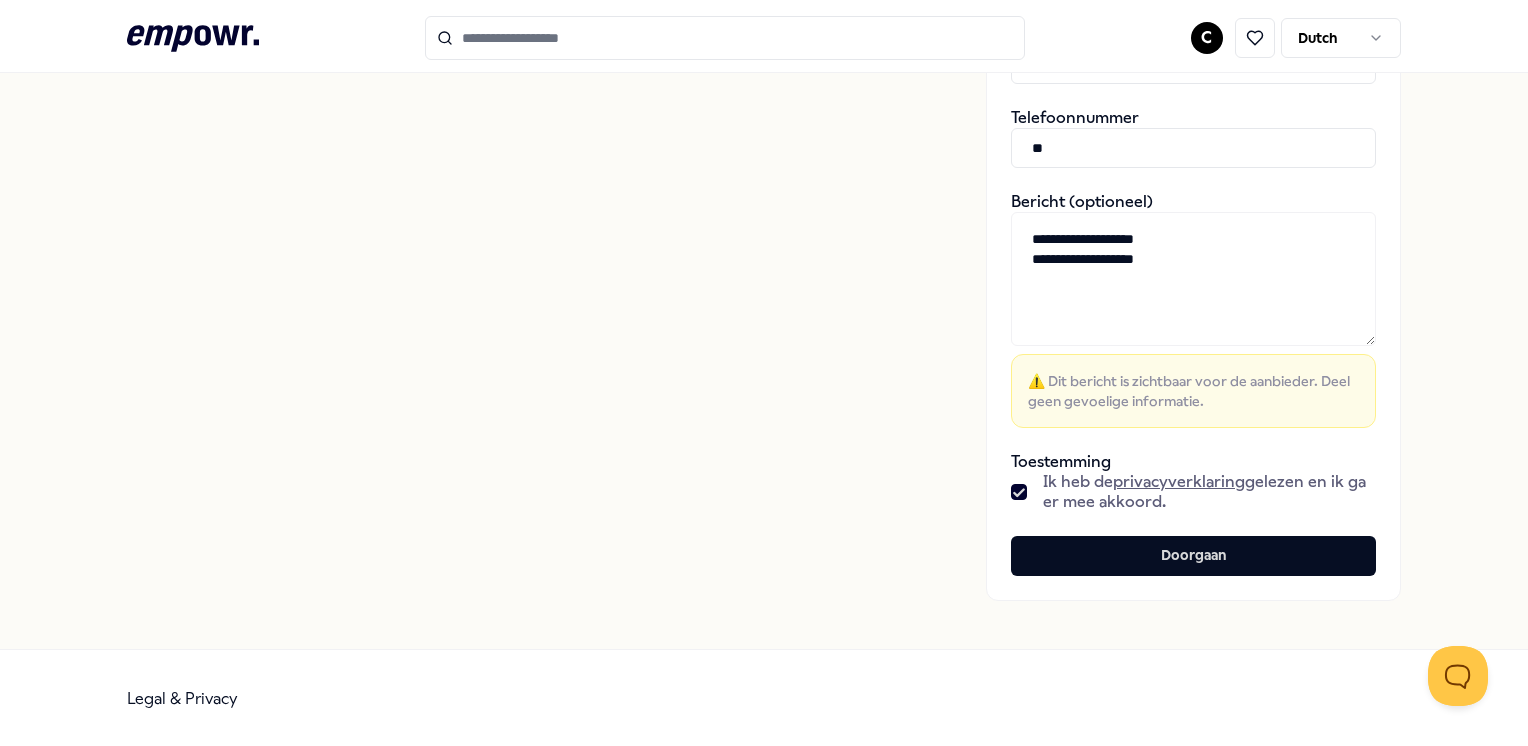 type on "*" 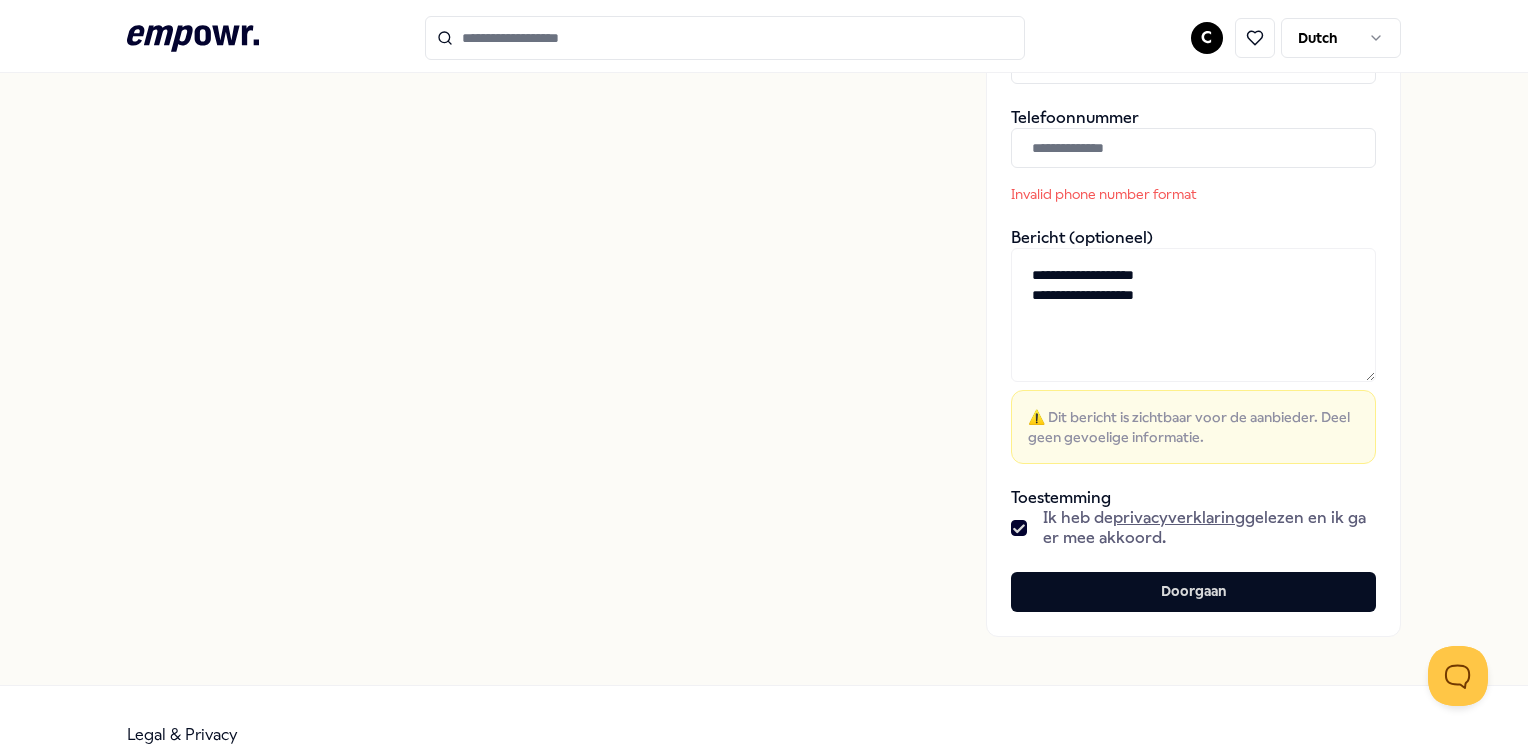 click at bounding box center [1193, 148] 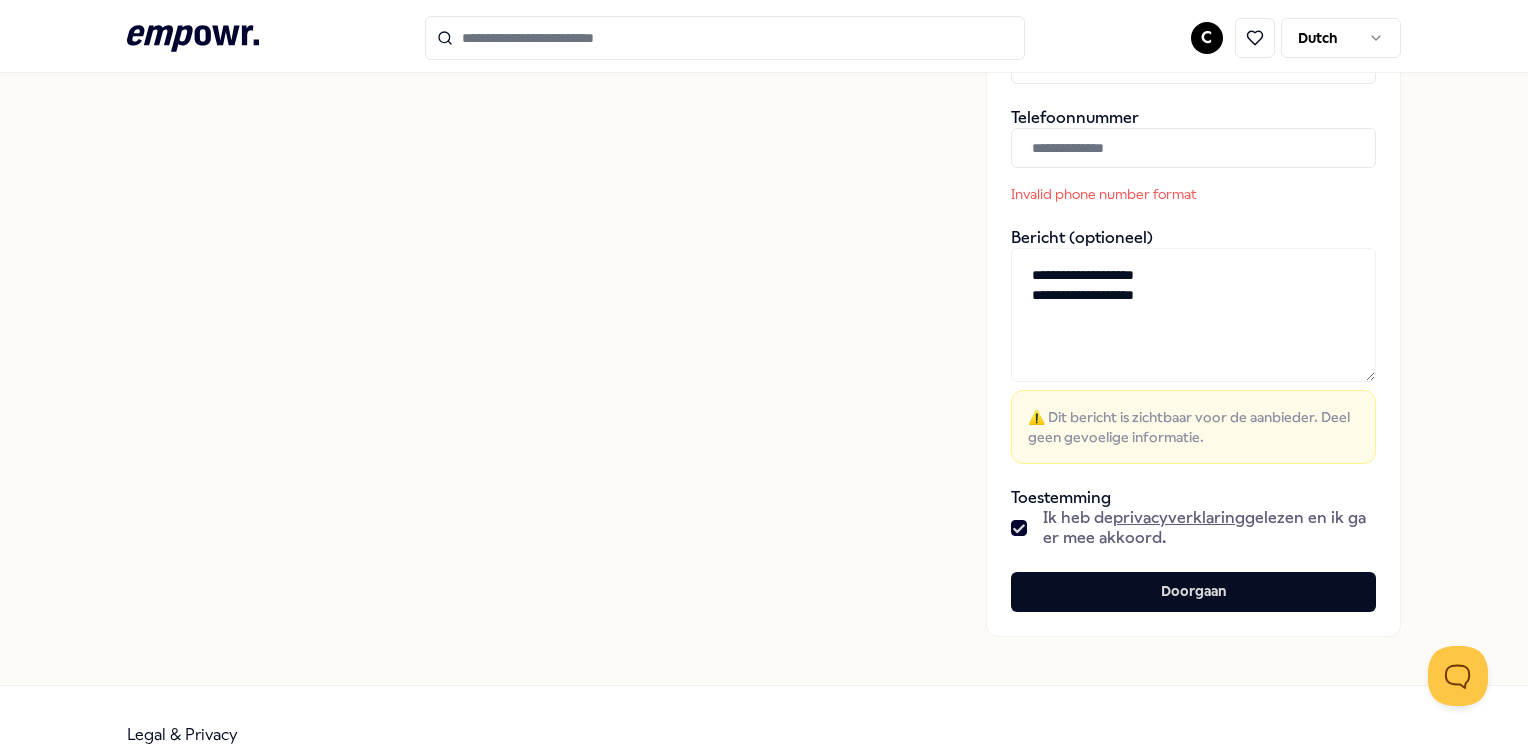 click at bounding box center (1193, 148) 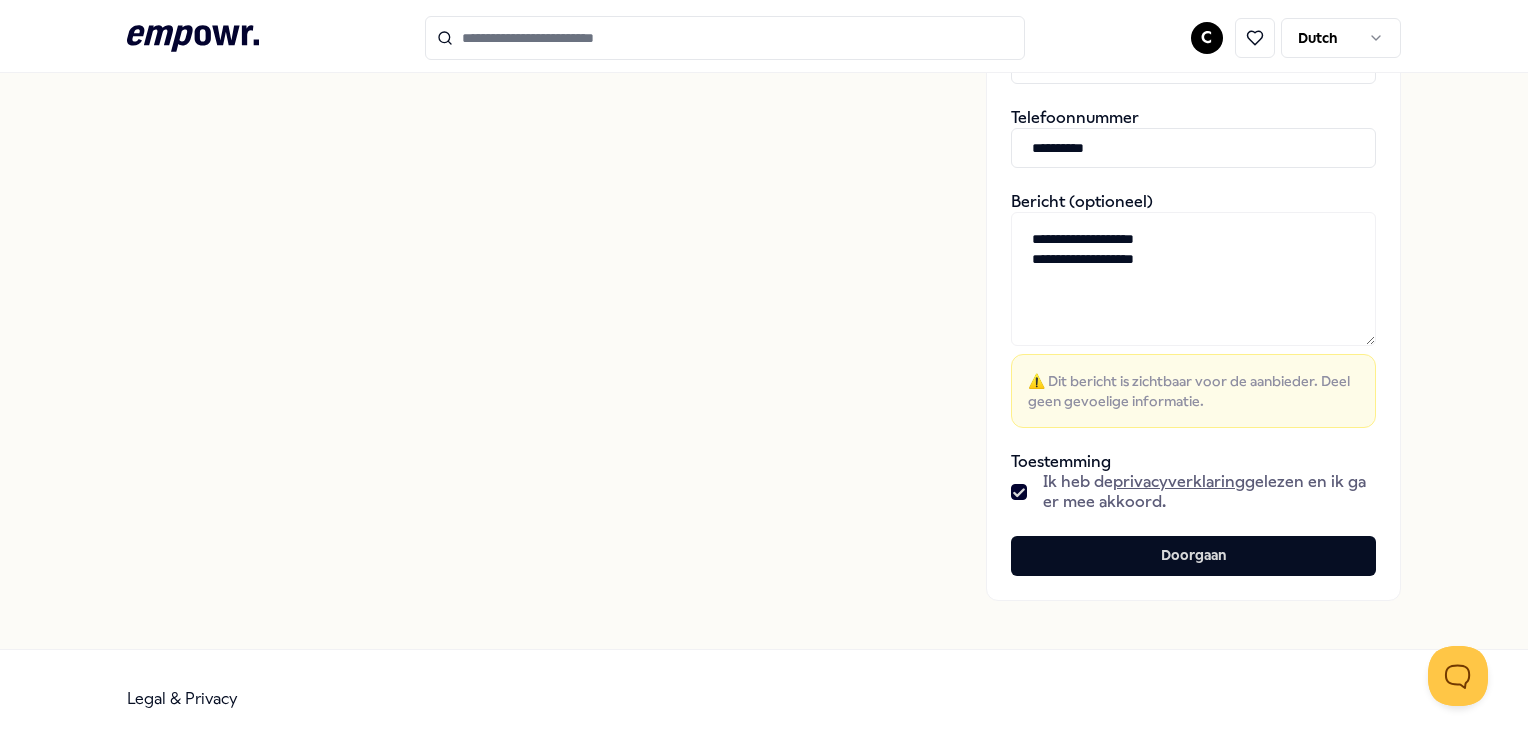 click on "**********" at bounding box center (1193, 148) 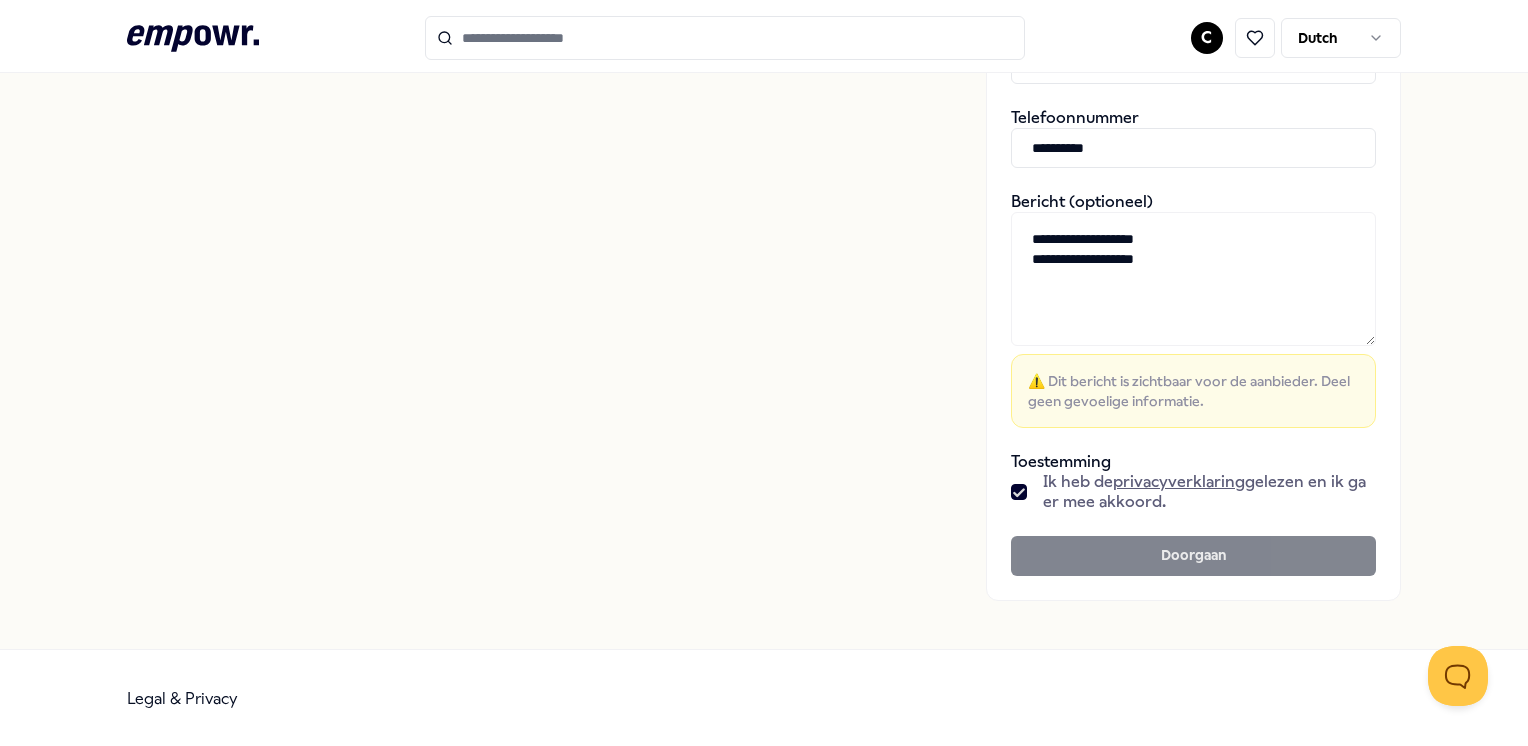 click on "Doorgaan" at bounding box center [1193, 556] 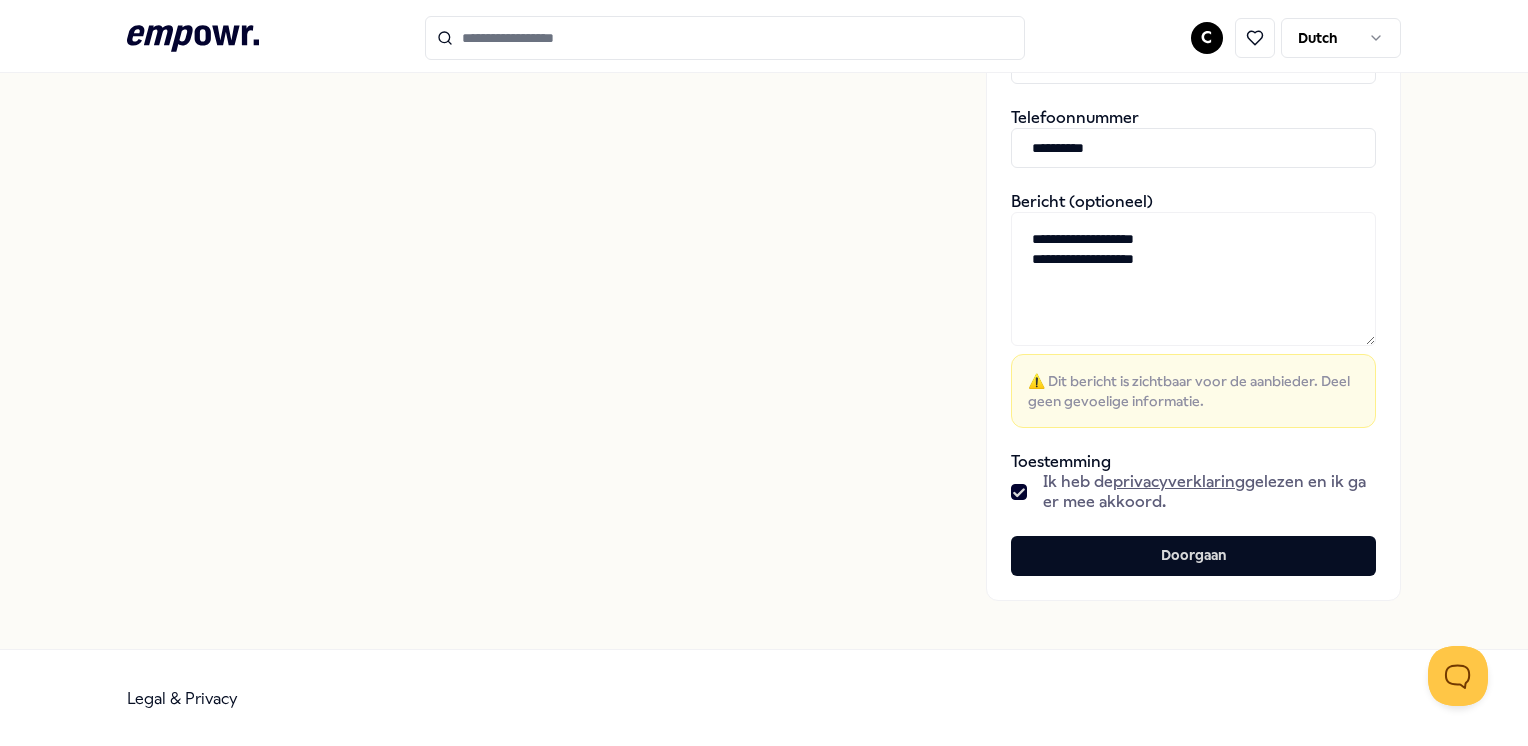 scroll, scrollTop: 0, scrollLeft: 0, axis: both 